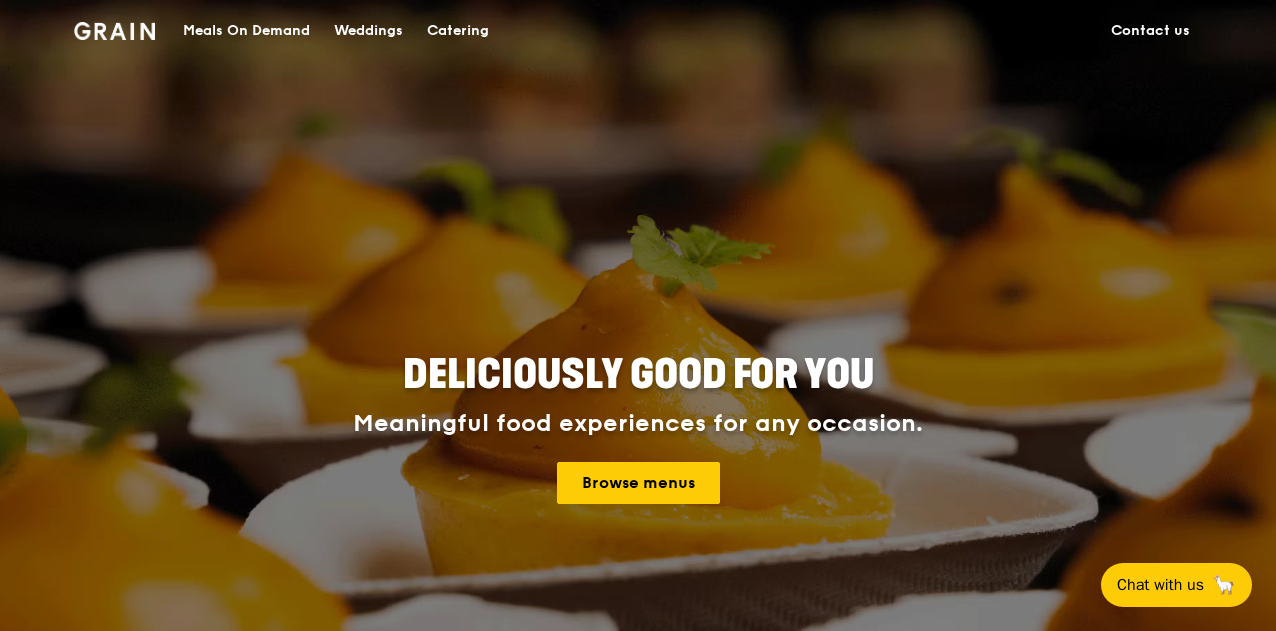 click on "Browse menus" at bounding box center (638, 483) 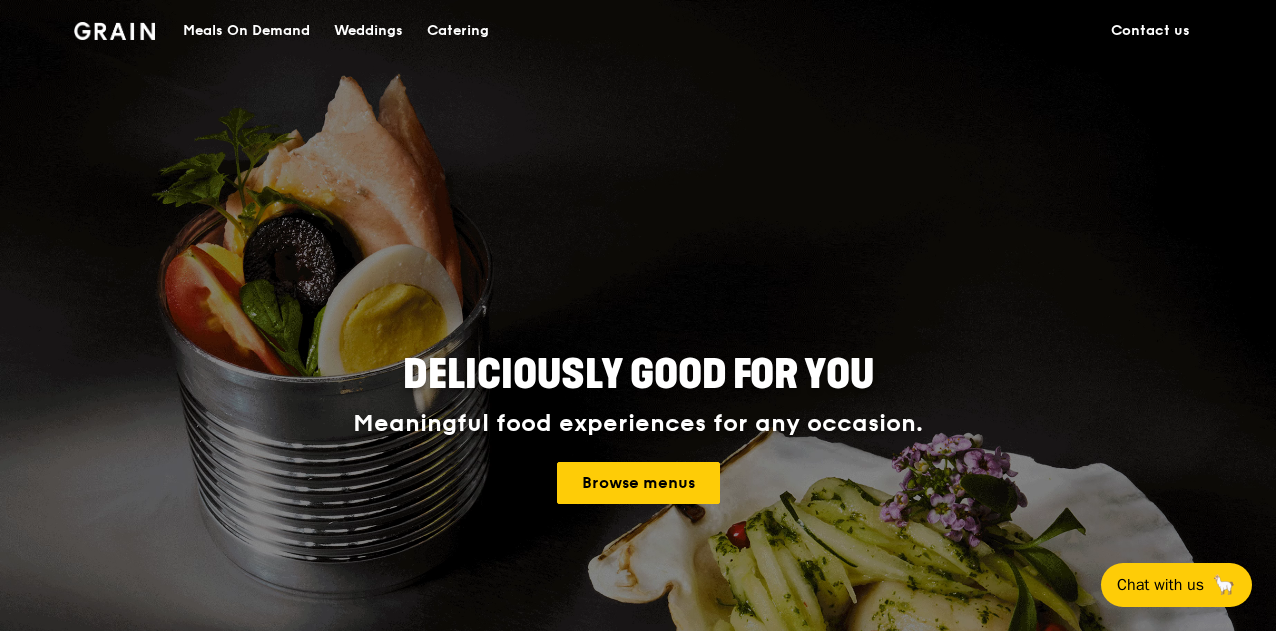 scroll, scrollTop: 0, scrollLeft: 0, axis: both 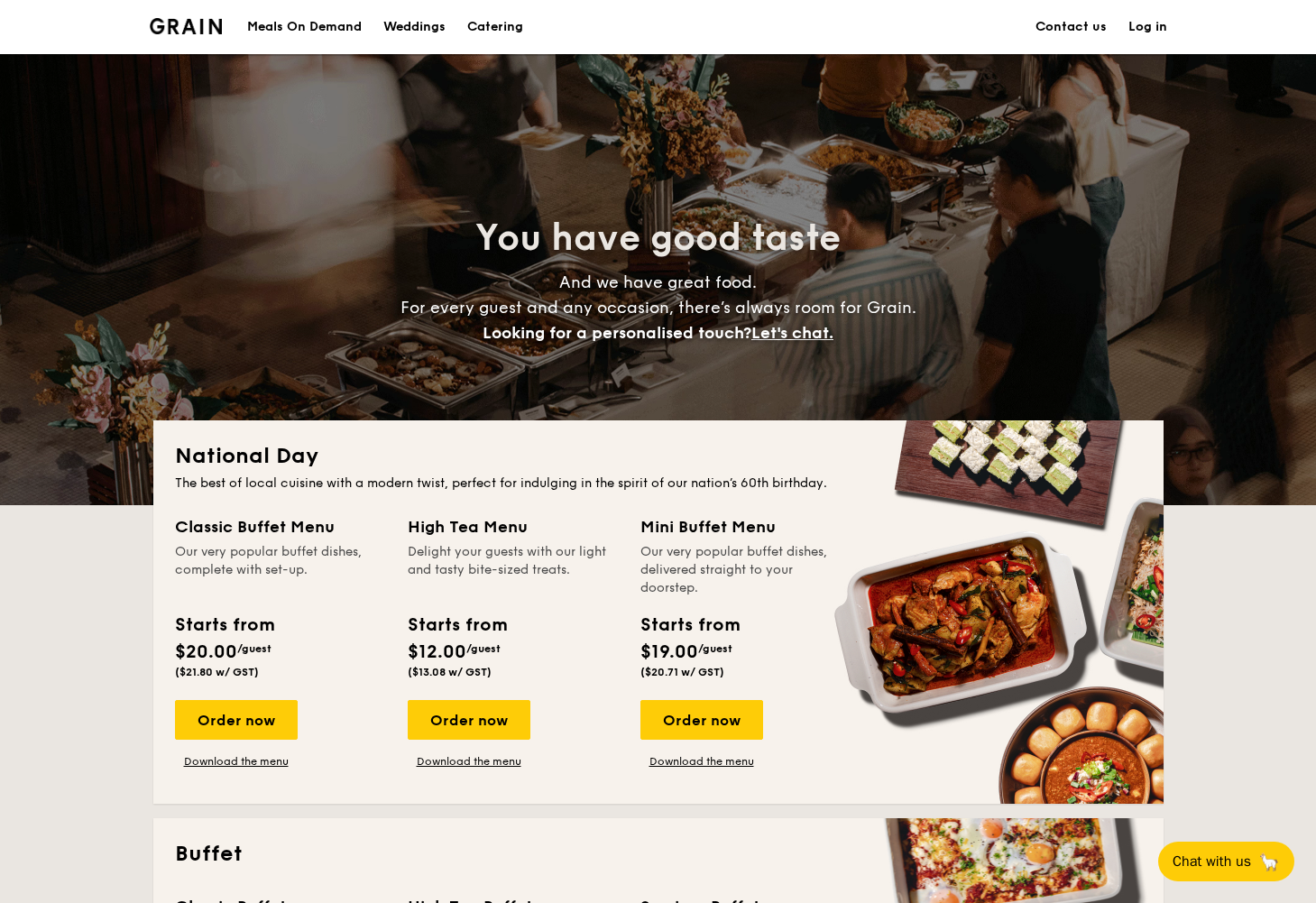 click on "Meals On Demand" at bounding box center [304, 27] 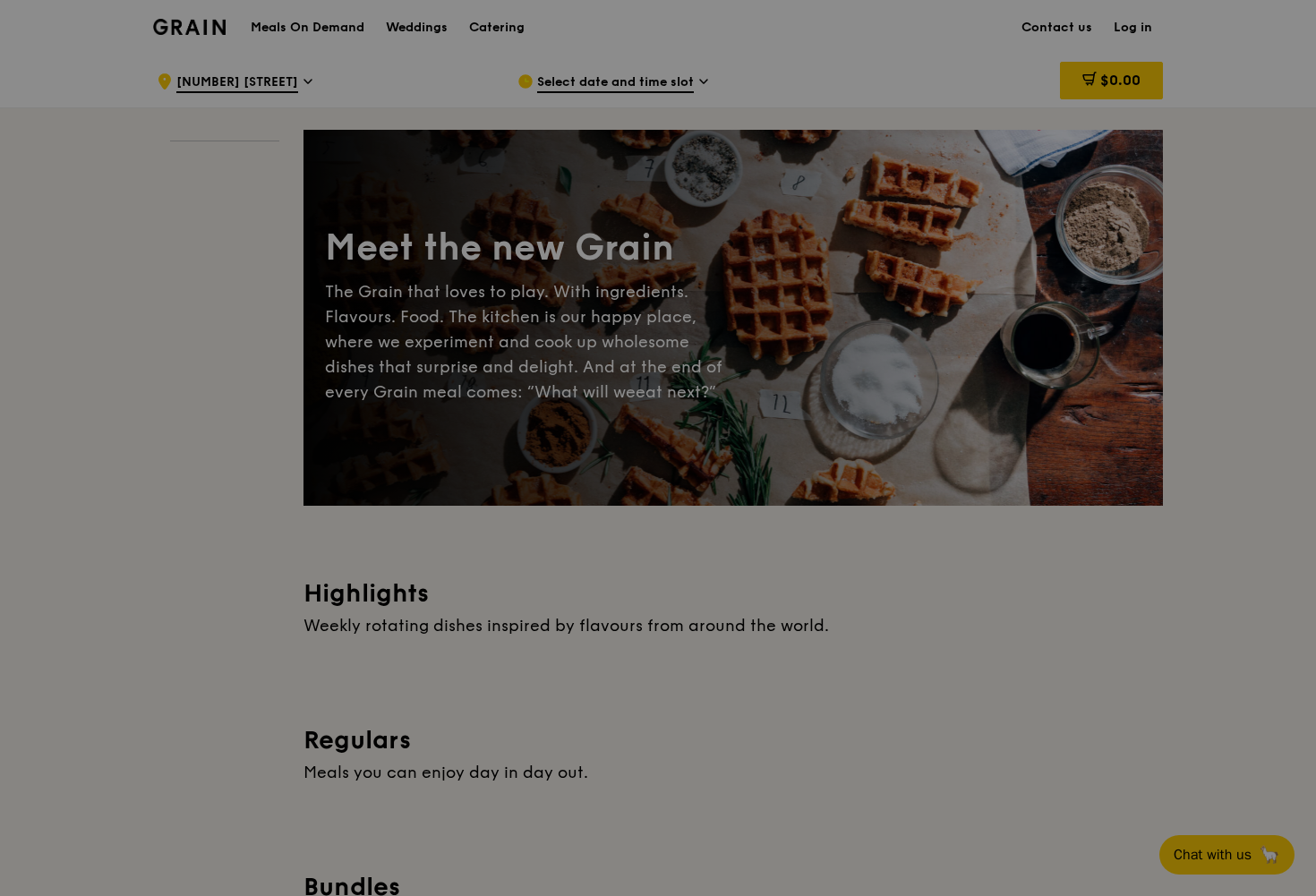 scroll, scrollTop: 0, scrollLeft: 0, axis: both 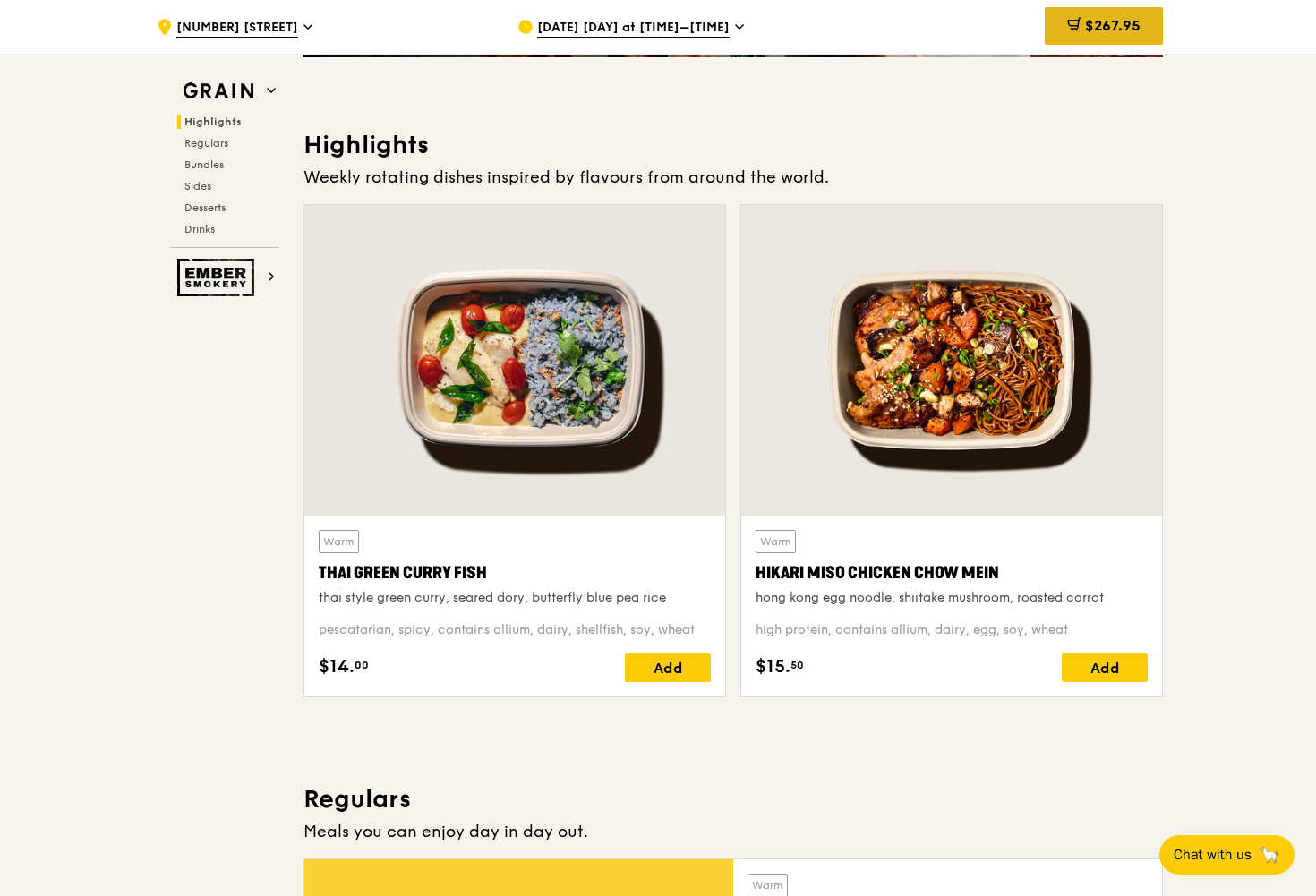 click on "$267.95" at bounding box center (1113, 25) 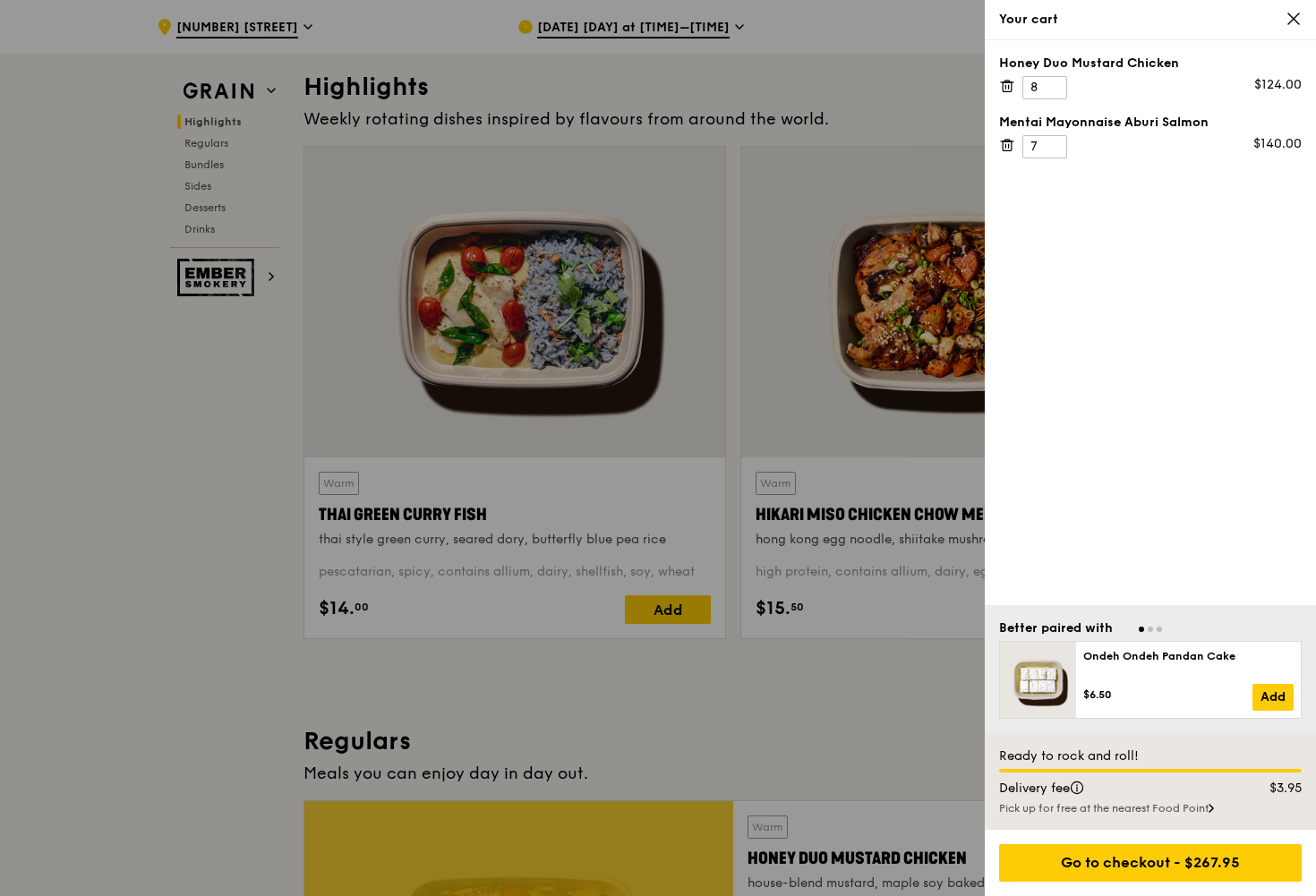 scroll, scrollTop: 537, scrollLeft: 0, axis: vertical 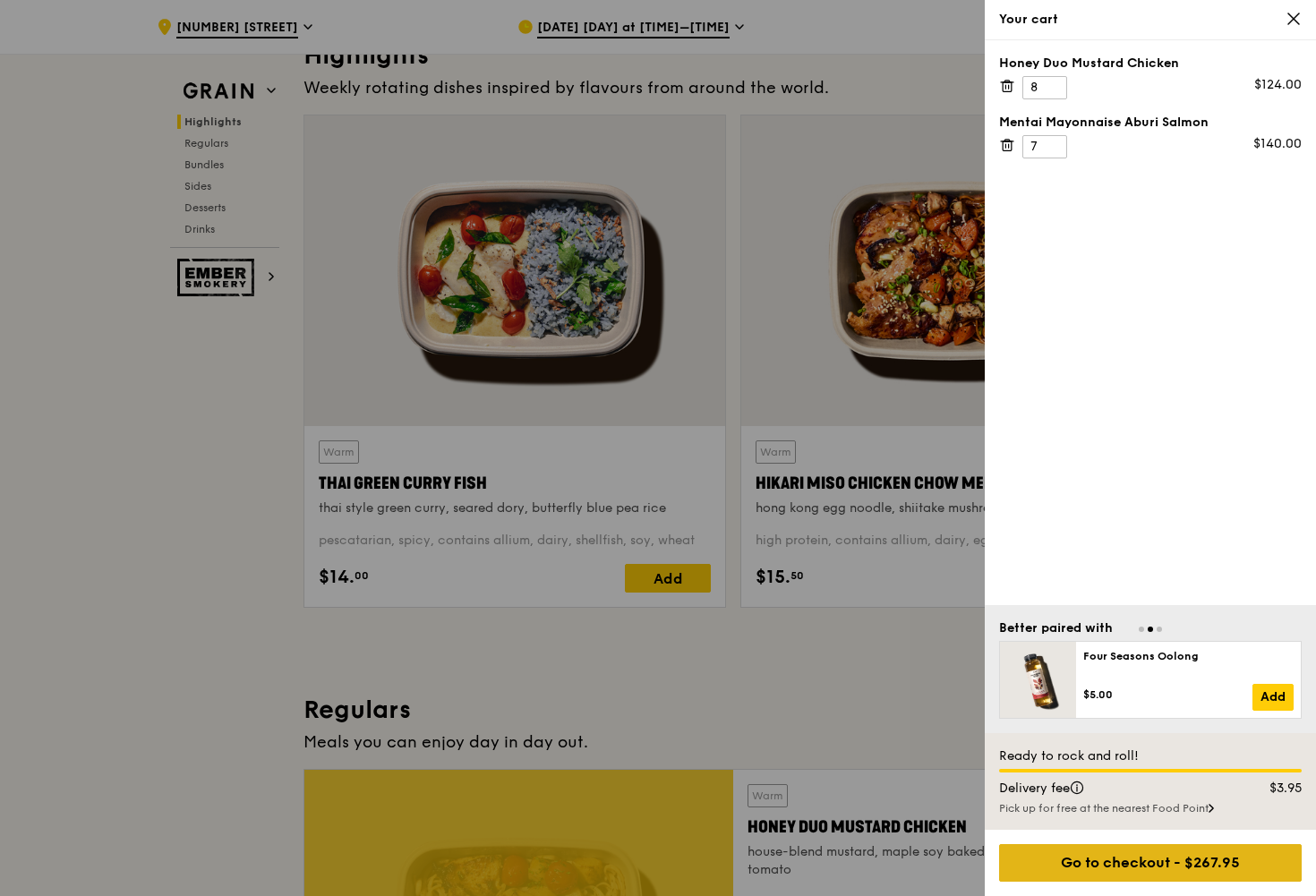 click on "Go to checkout - $267.95" at bounding box center [1150, 863] 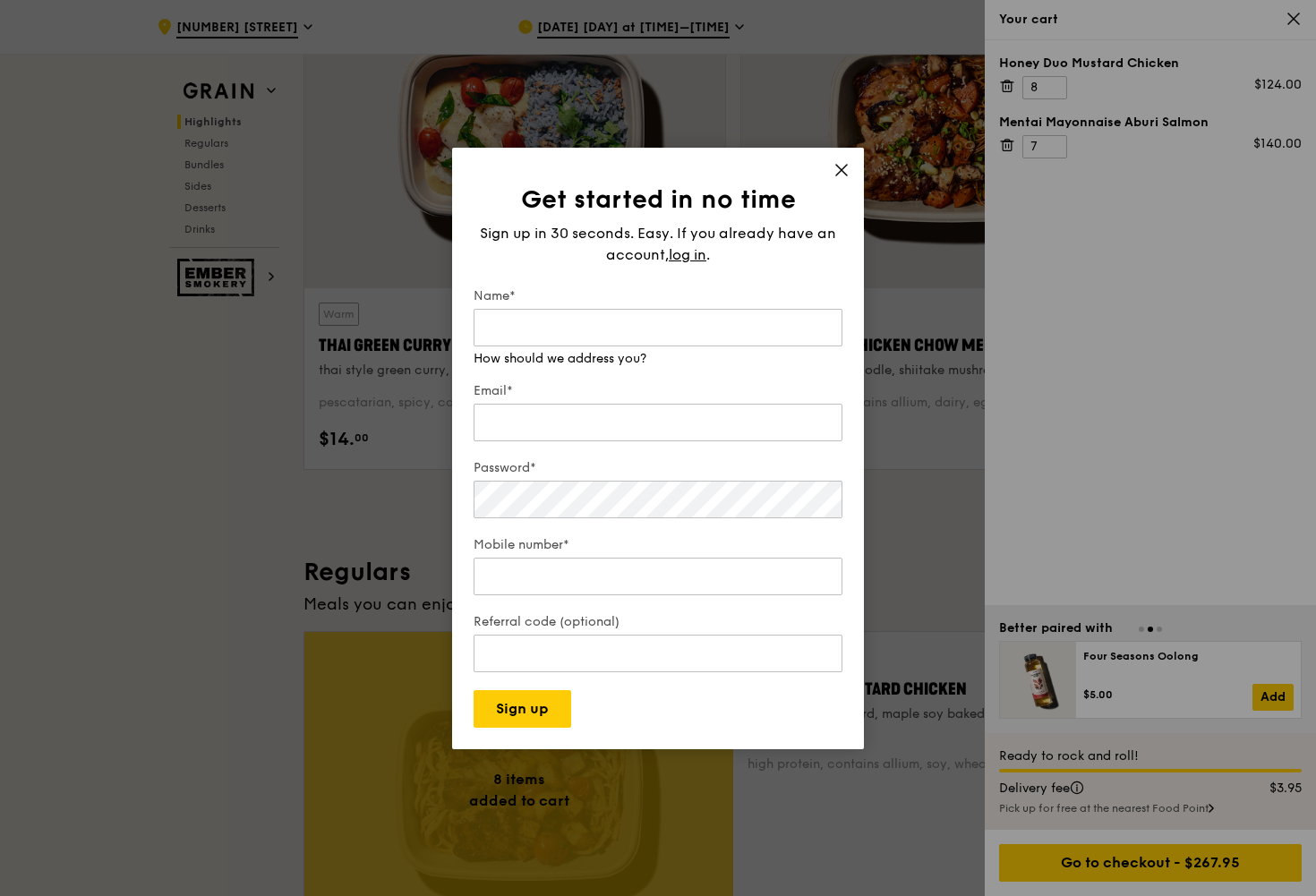 scroll, scrollTop: 985, scrollLeft: 0, axis: vertical 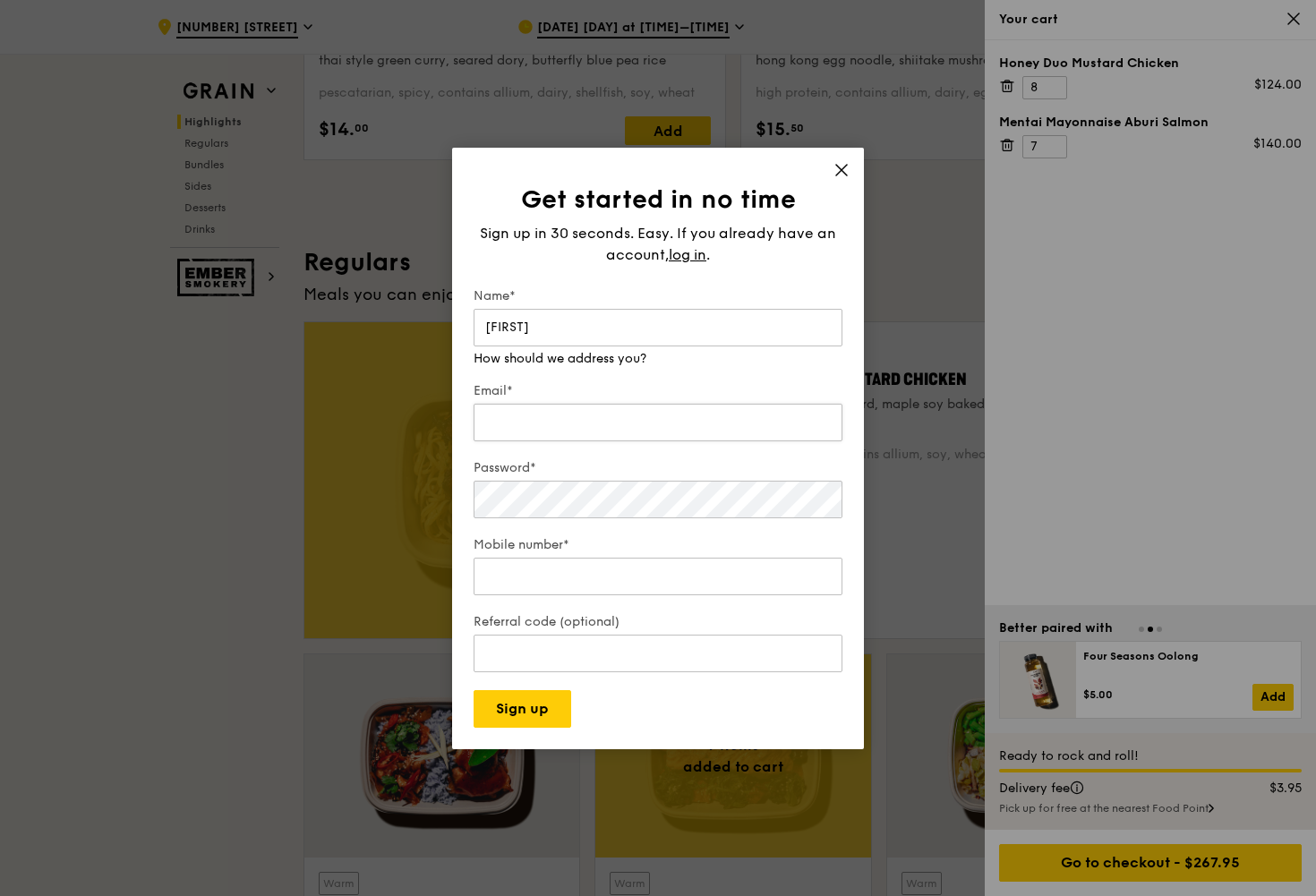 type on "dianah" 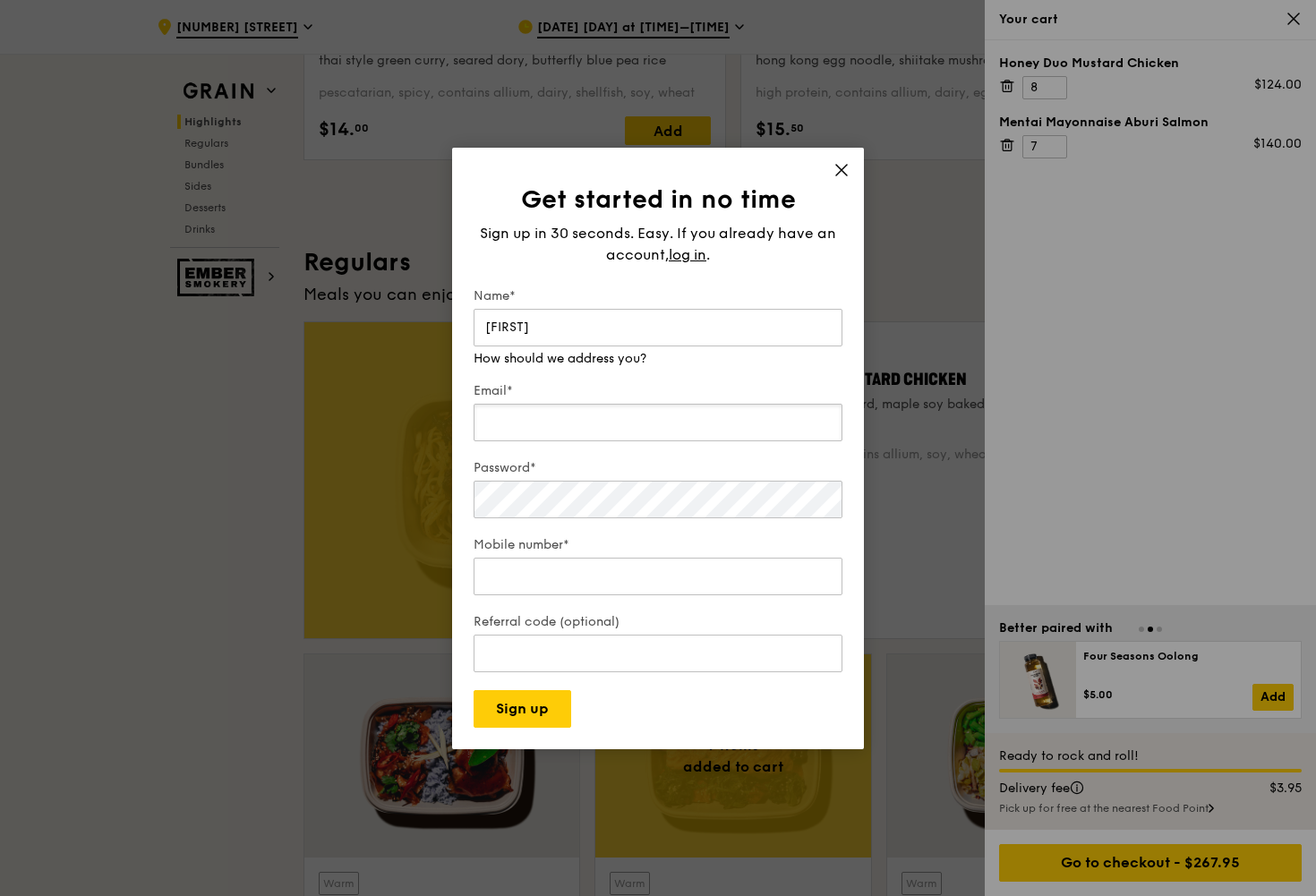 drag, startPoint x: 642, startPoint y: 418, endPoint x: 659, endPoint y: 415, distance: 17.262677 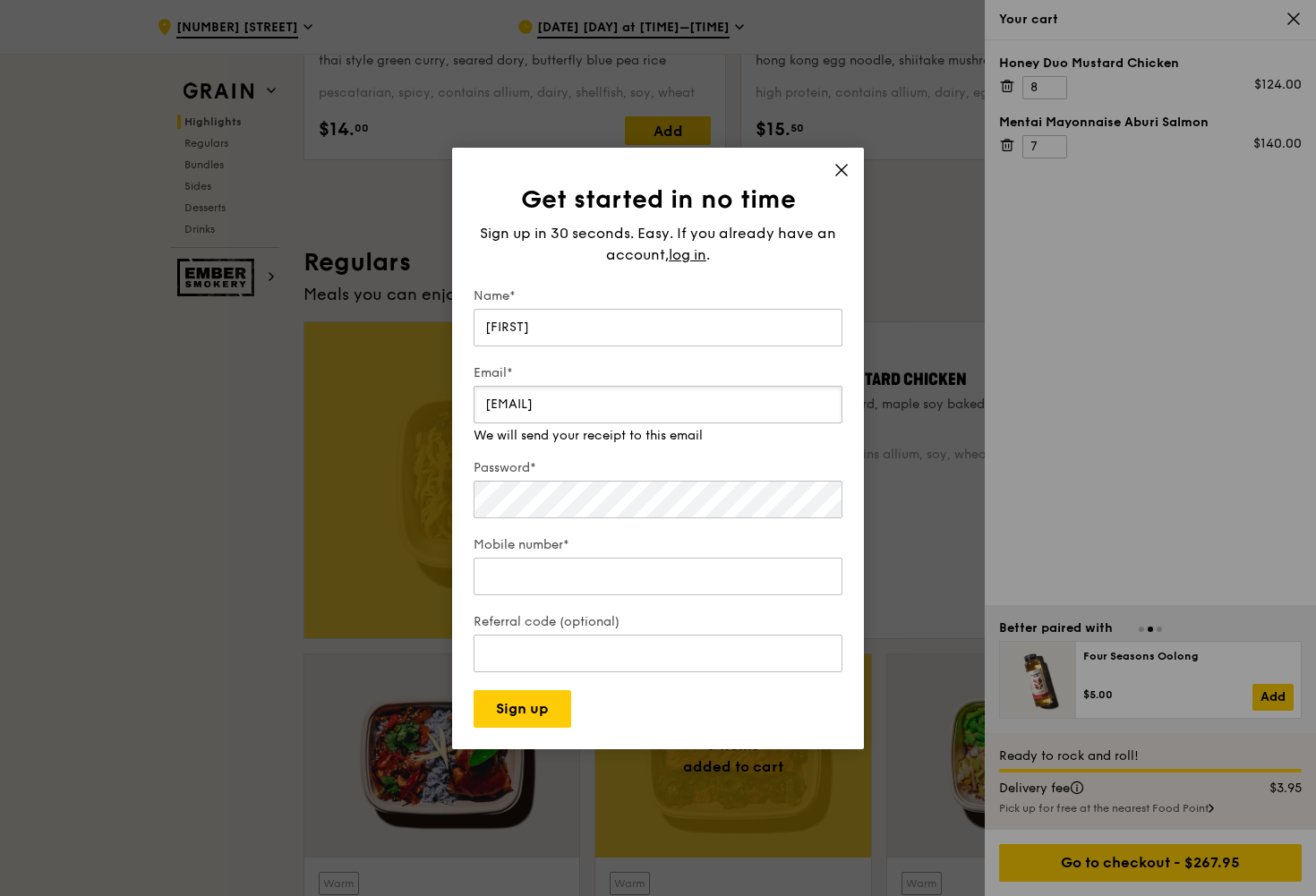 type on "dianah.abdul.rahman@sap.com" 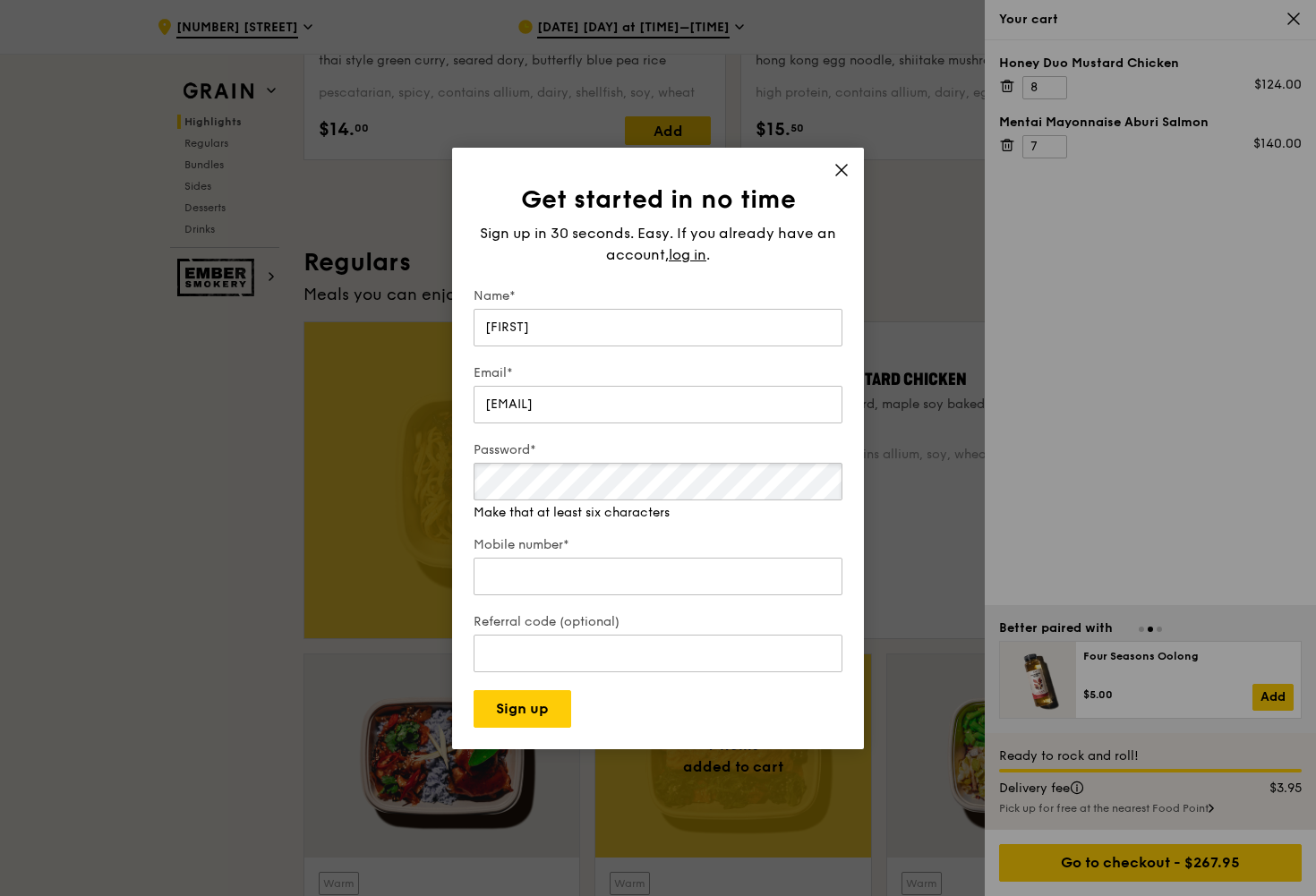 click on "Password*
Make that at least six characters" at bounding box center (658, 482) 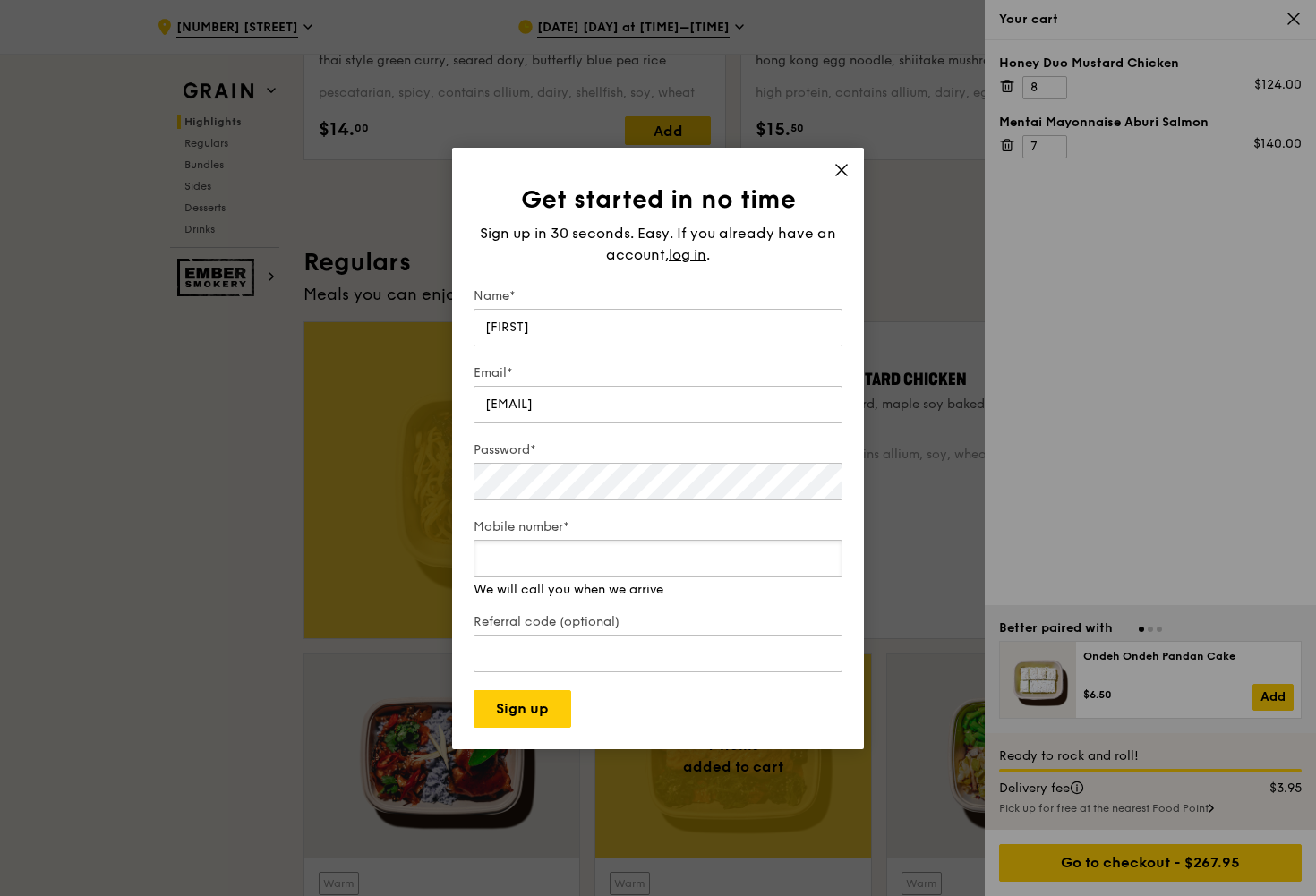 click on "Mobile number*" at bounding box center [658, 559] 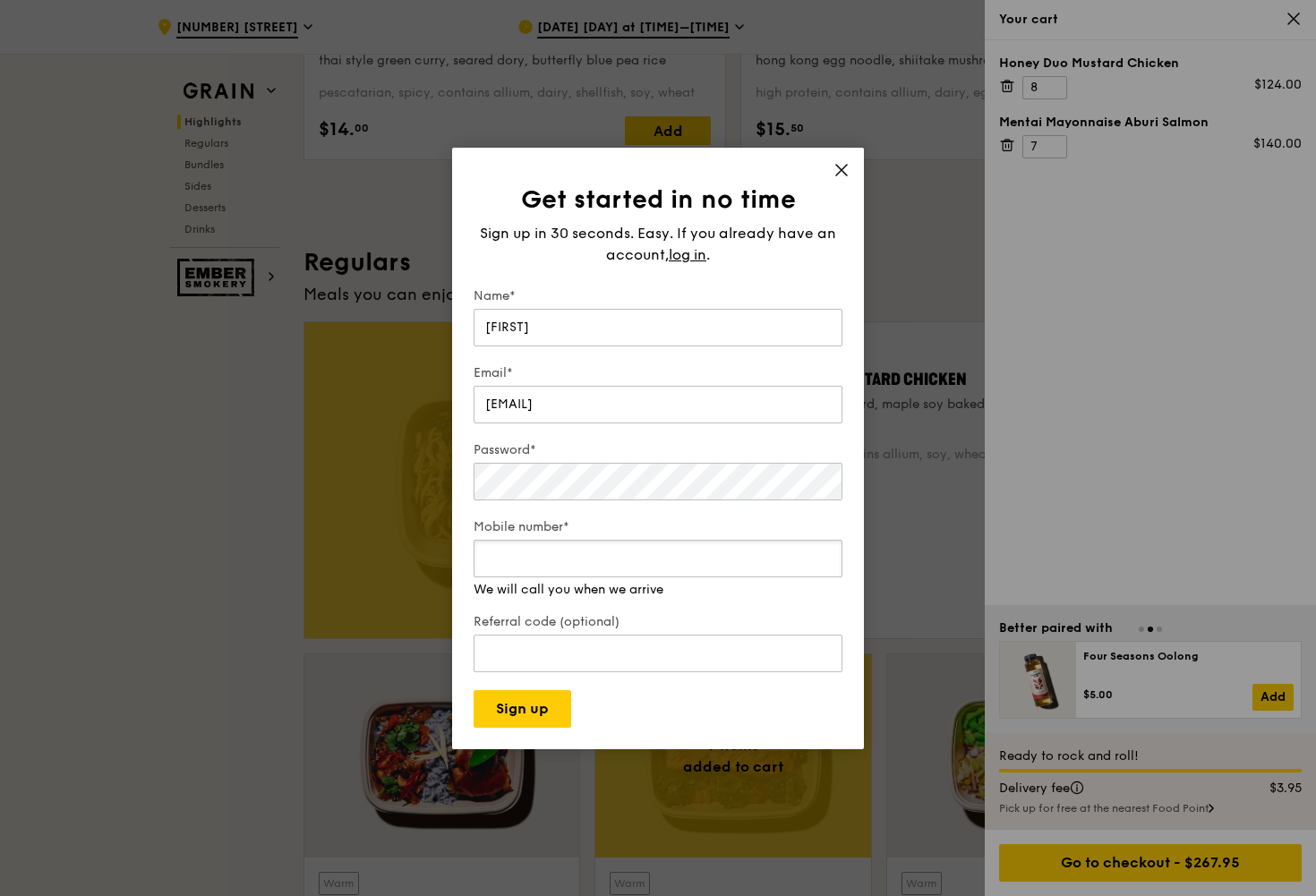 click on "Mobile number*" at bounding box center (658, 559) 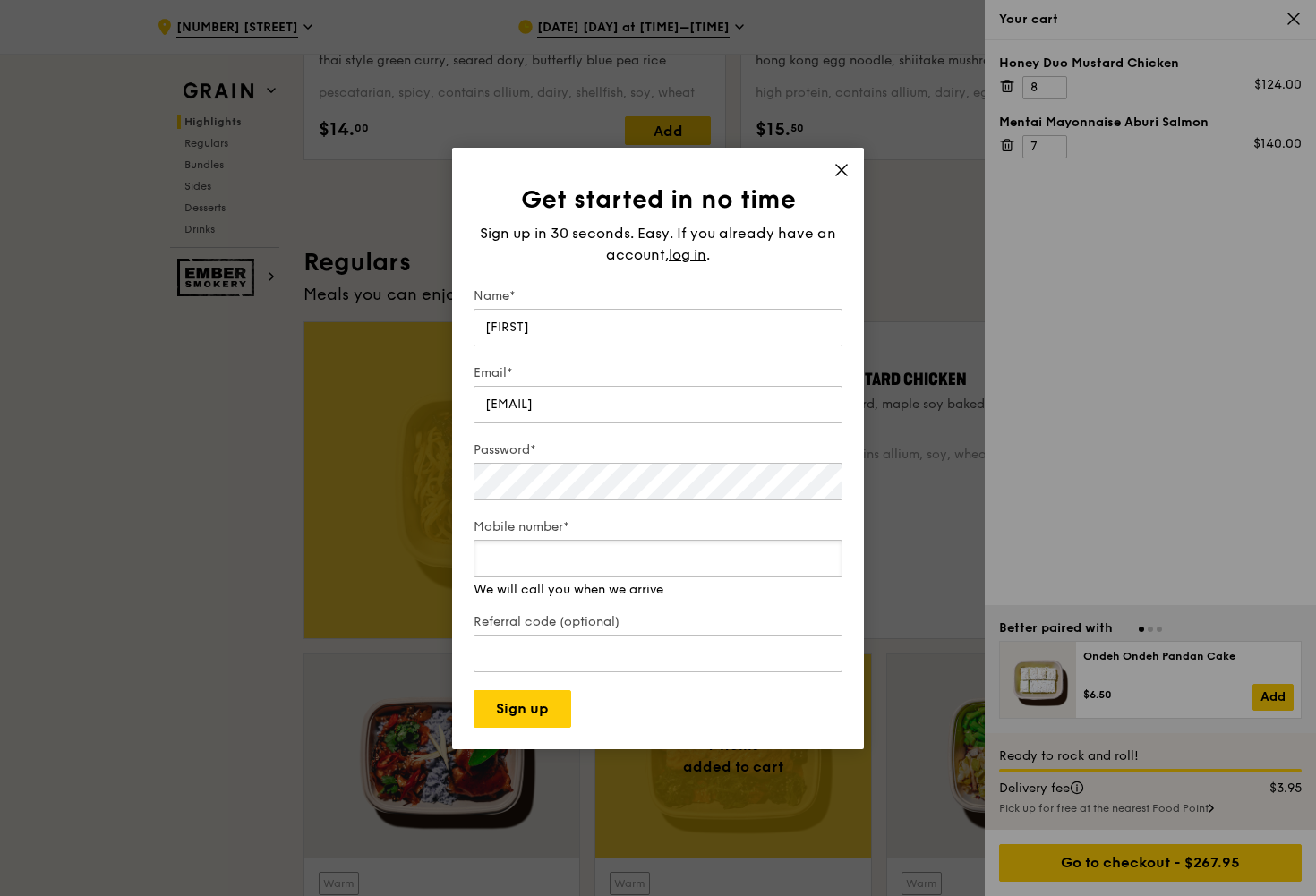 type on "90268641" 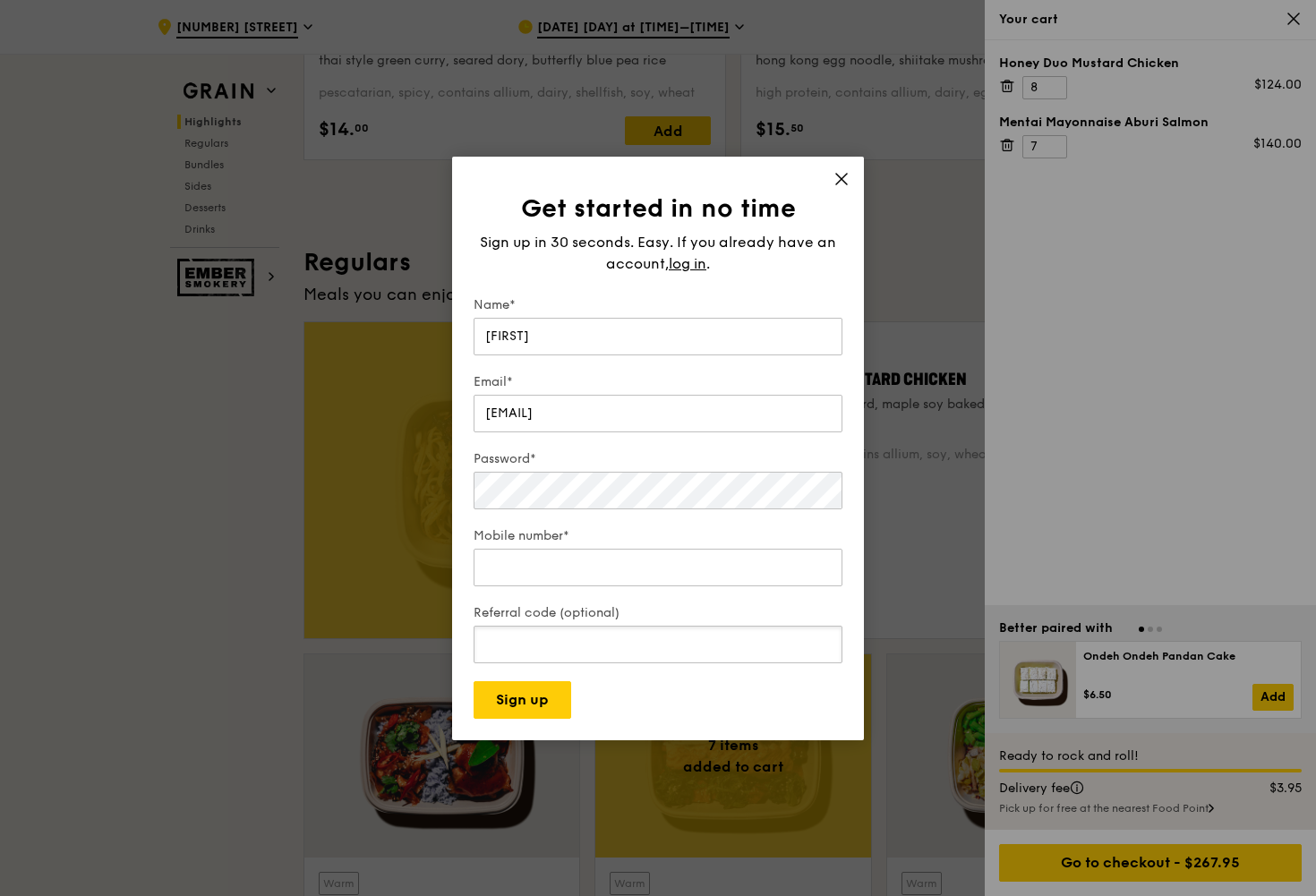click on "Referral code (optional)" at bounding box center [658, 636] 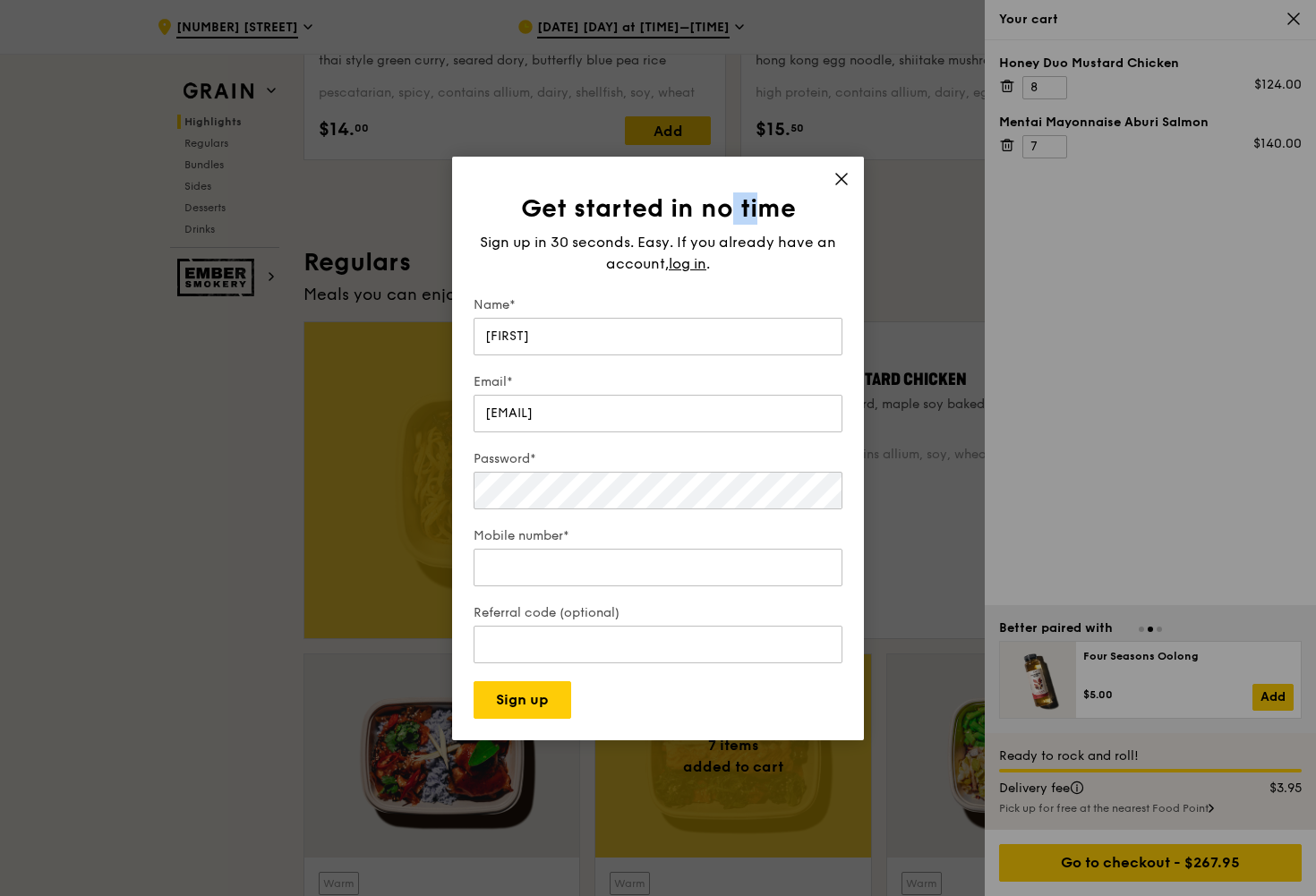 drag, startPoint x: 730, startPoint y: 168, endPoint x: 758, endPoint y: 163, distance: 28.44293 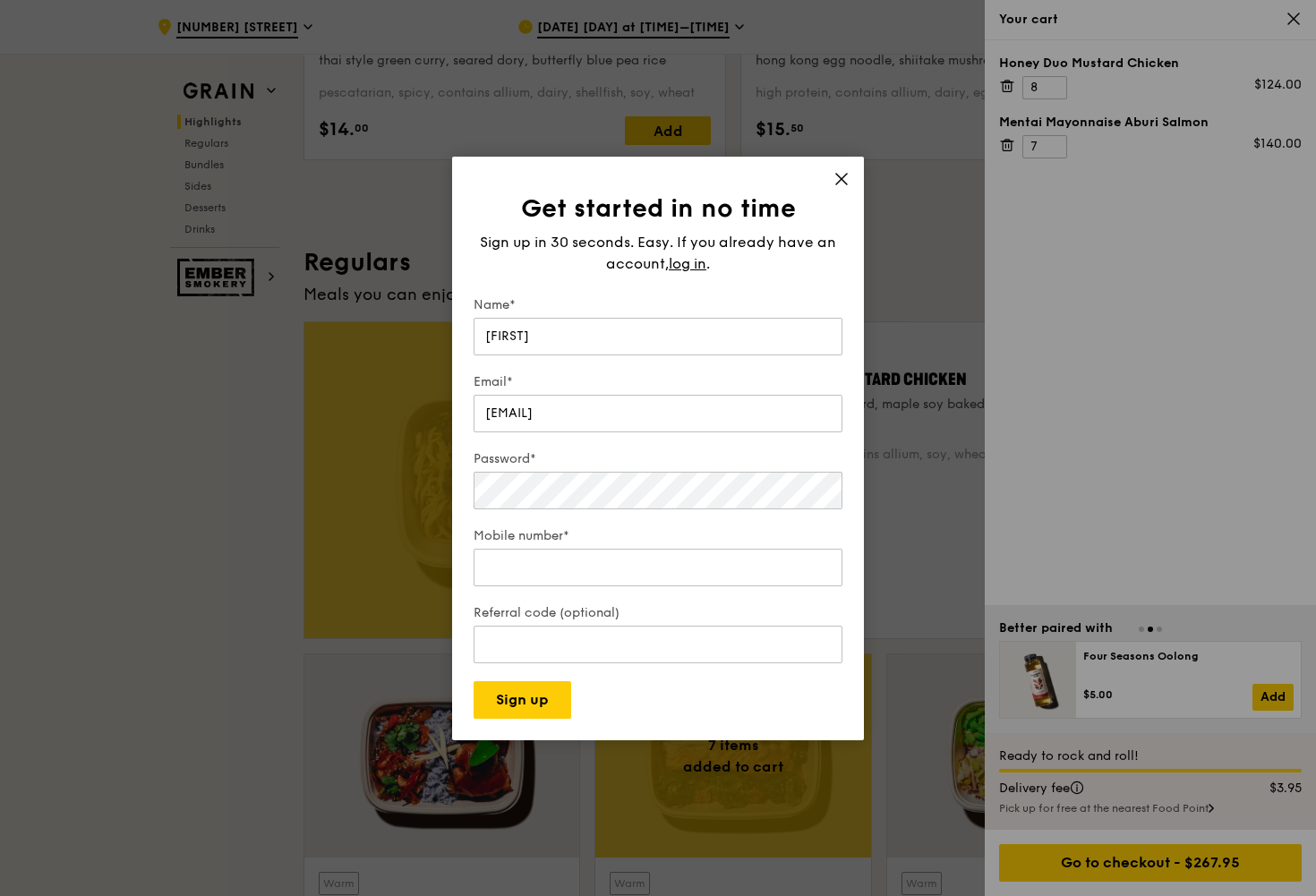 click on "Get started in no time Sign up in 30 seconds. Easy. If you already have an account,
log in
.
Name*
dianah
Email*
dianah.abdul.rahman@sap.com
Password*
Mobile number*
90268641
Referral code (optional)
Sign up" at bounding box center [658, 448] 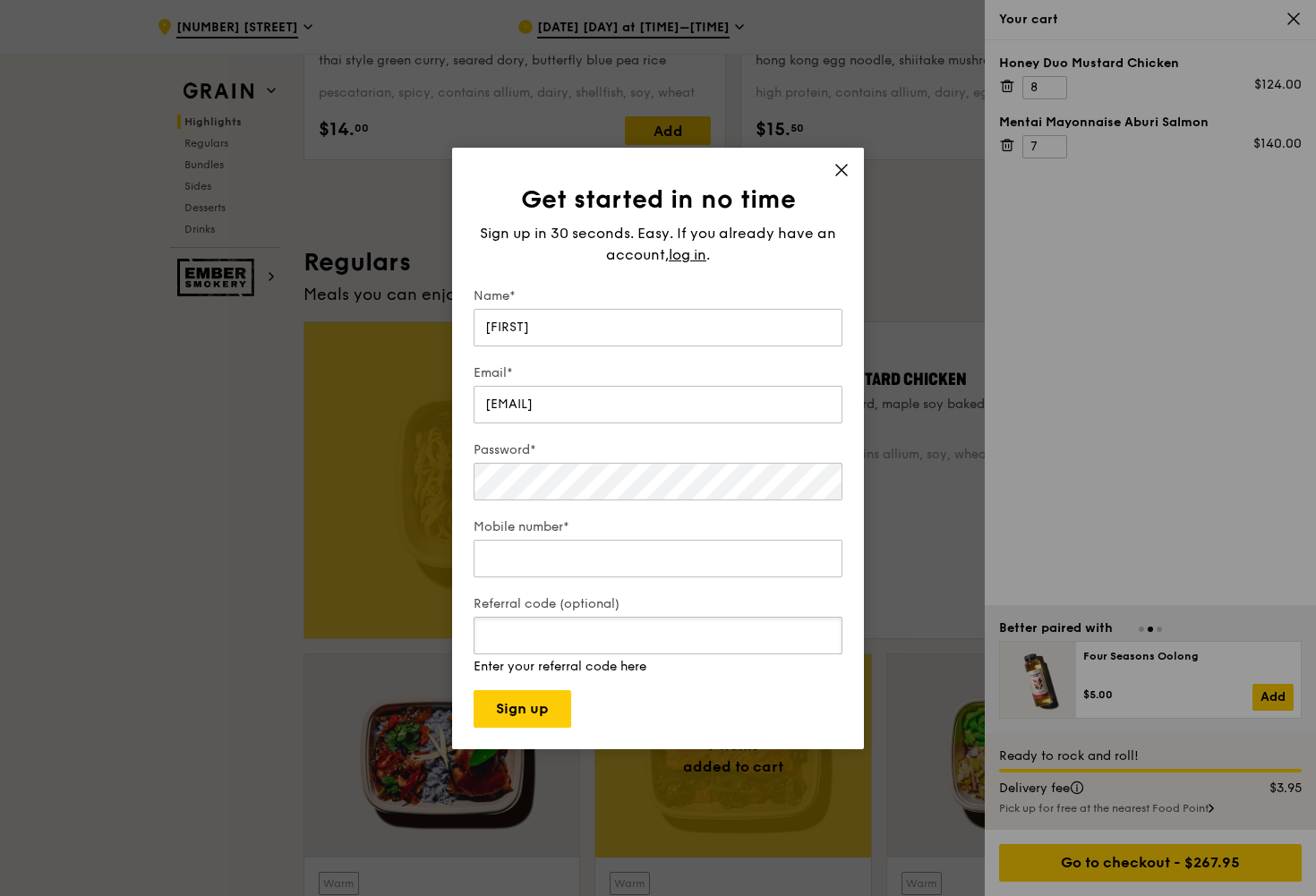 click on "Referral code (optional)" at bounding box center [658, 636] 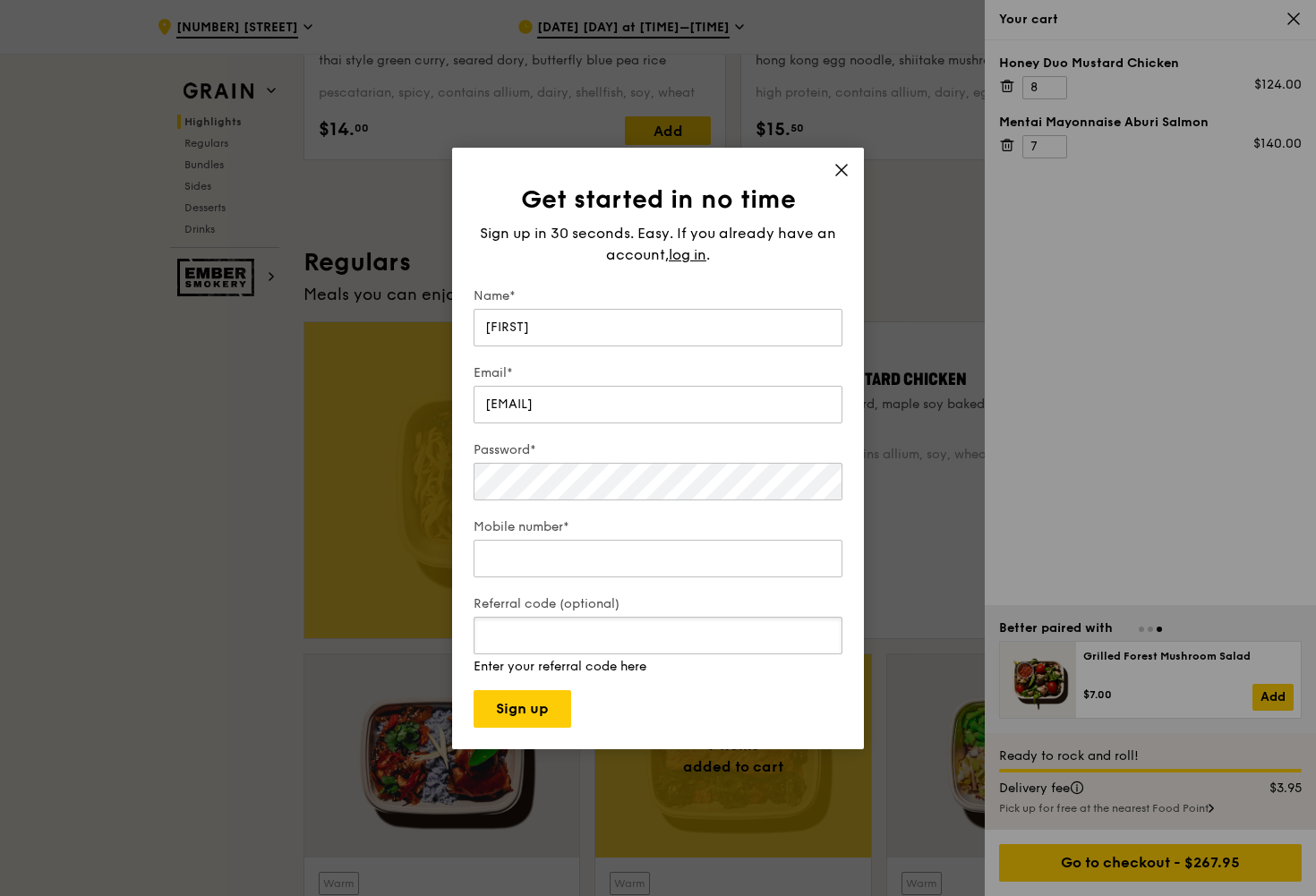 click on "Referral code (optional)" at bounding box center (658, 636) 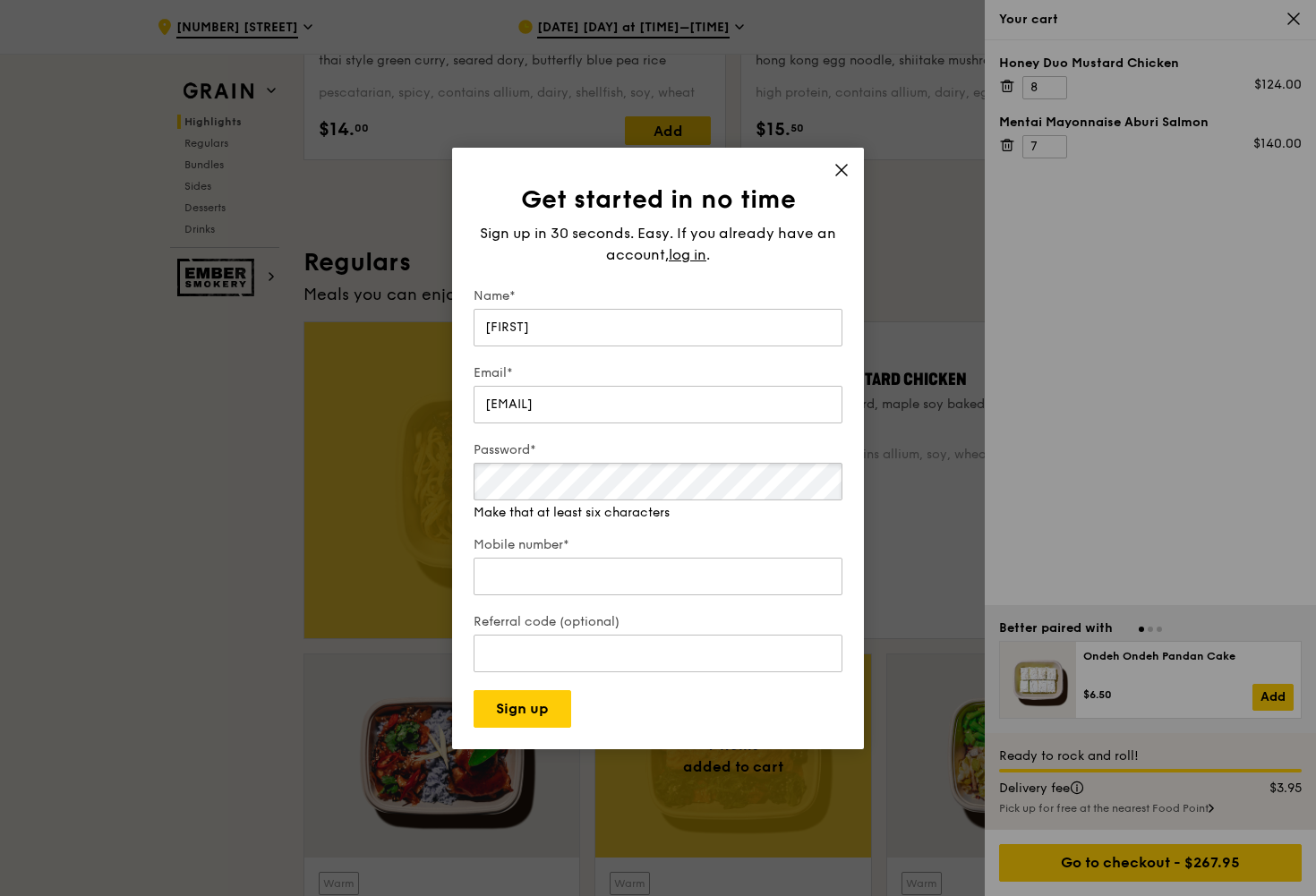 click on "Get started in no time Sign up in 30 seconds. Easy. If you already have an account,
log in
.
Name*
dianah
Email*
dianah.abdul.rahman@sap.com
Password*
Make that at least six characters
Mobile number*
90268641
Referral code (optional)
Sign up" at bounding box center [658, 448] 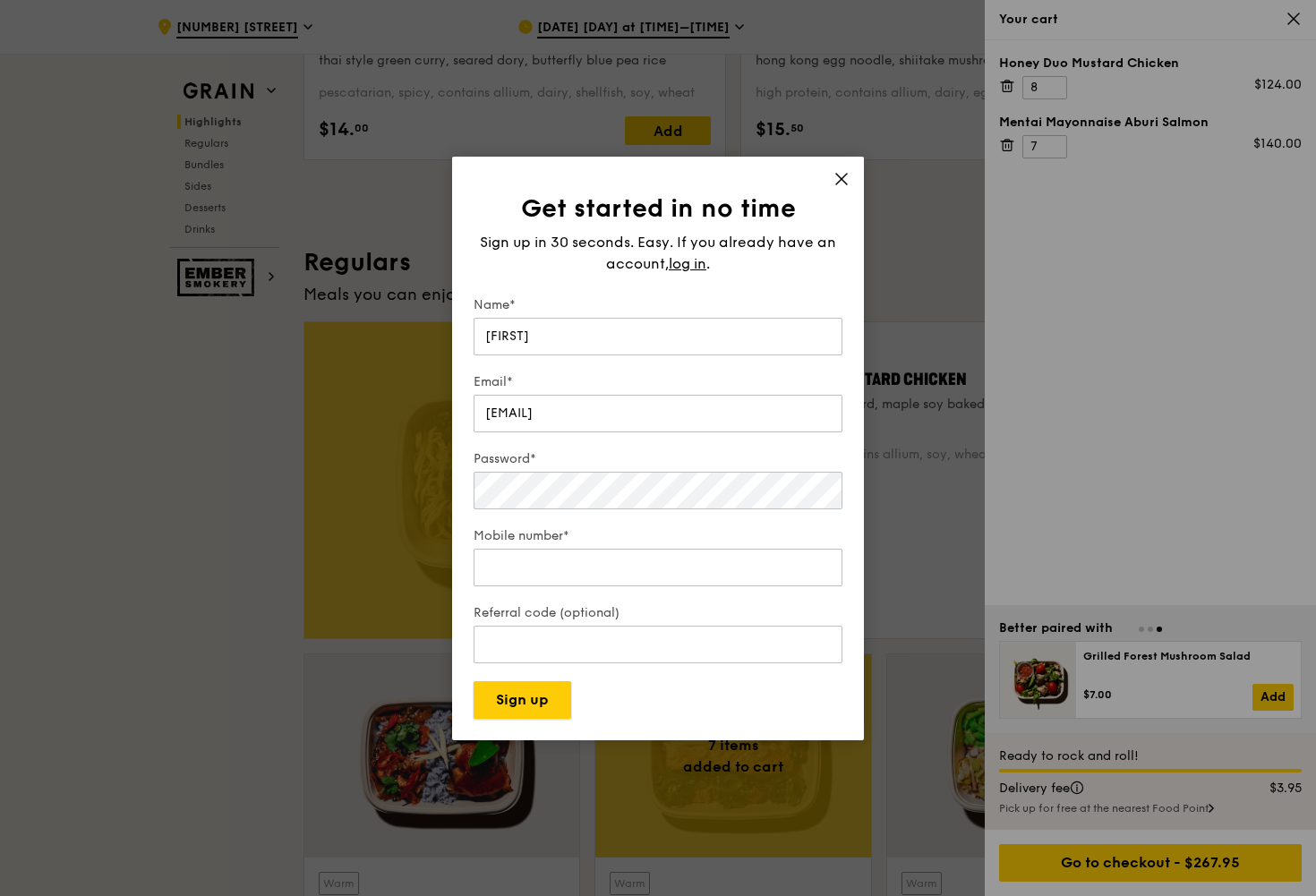 click on "Get started in no time Sign up in 30 seconds. Easy. If you already have an account,
log in
.
Name*
dianah
Email*
dianah.abdul.rahman@sap.com
Password*
Mobile number*
90268641
Referral code (optional)
Sign up" at bounding box center (658, 448) 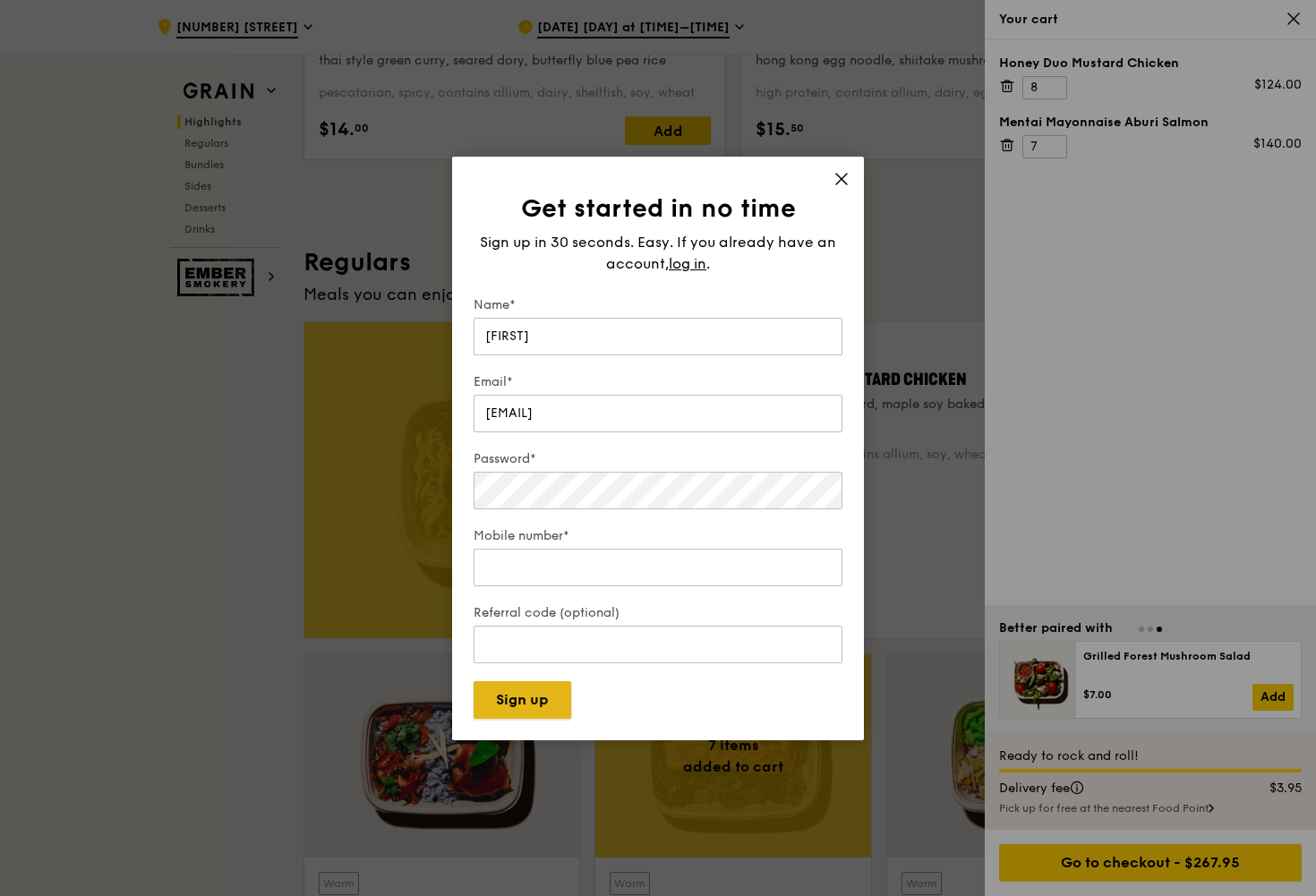 click on "Sign up" at bounding box center [522, 700] 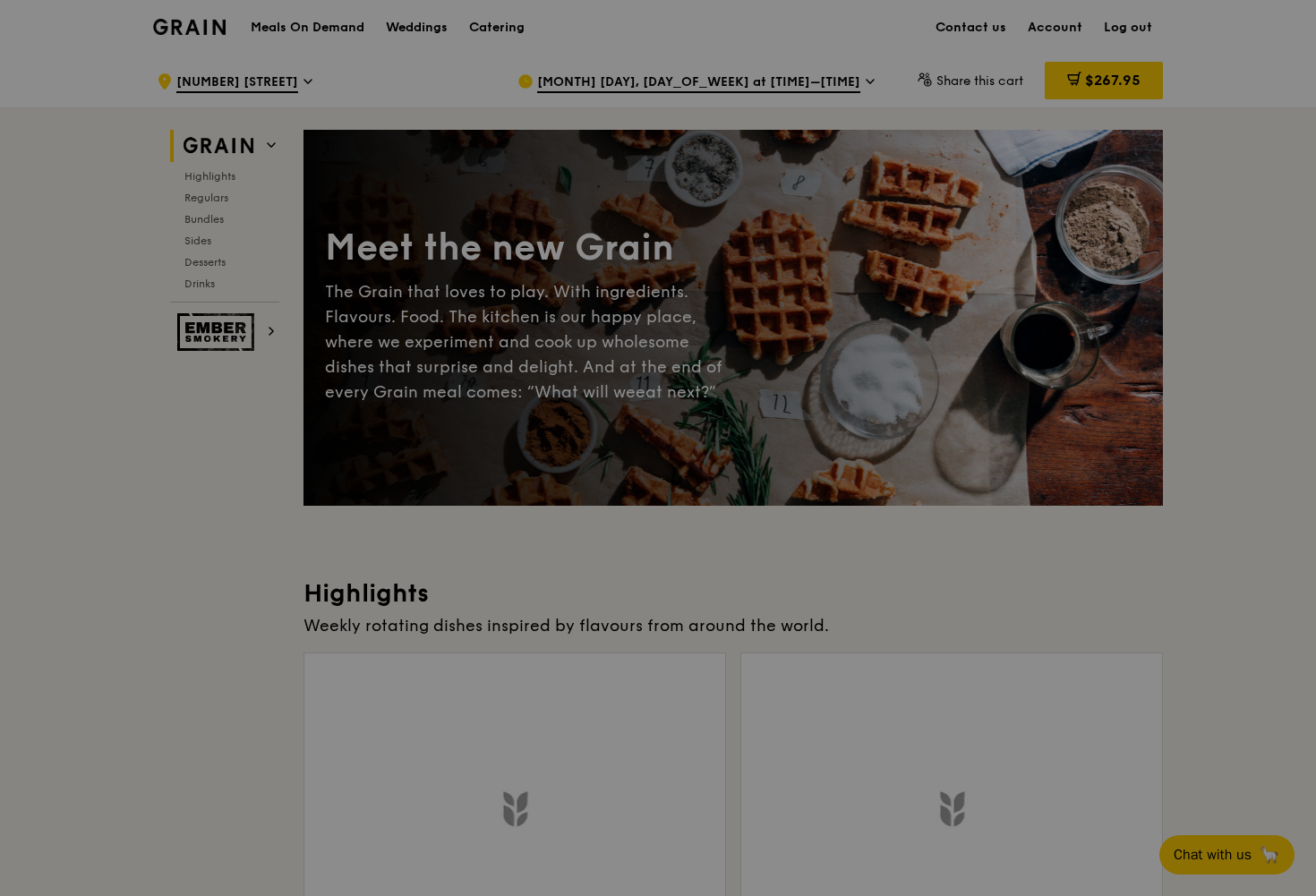 scroll, scrollTop: 0, scrollLeft: 0, axis: both 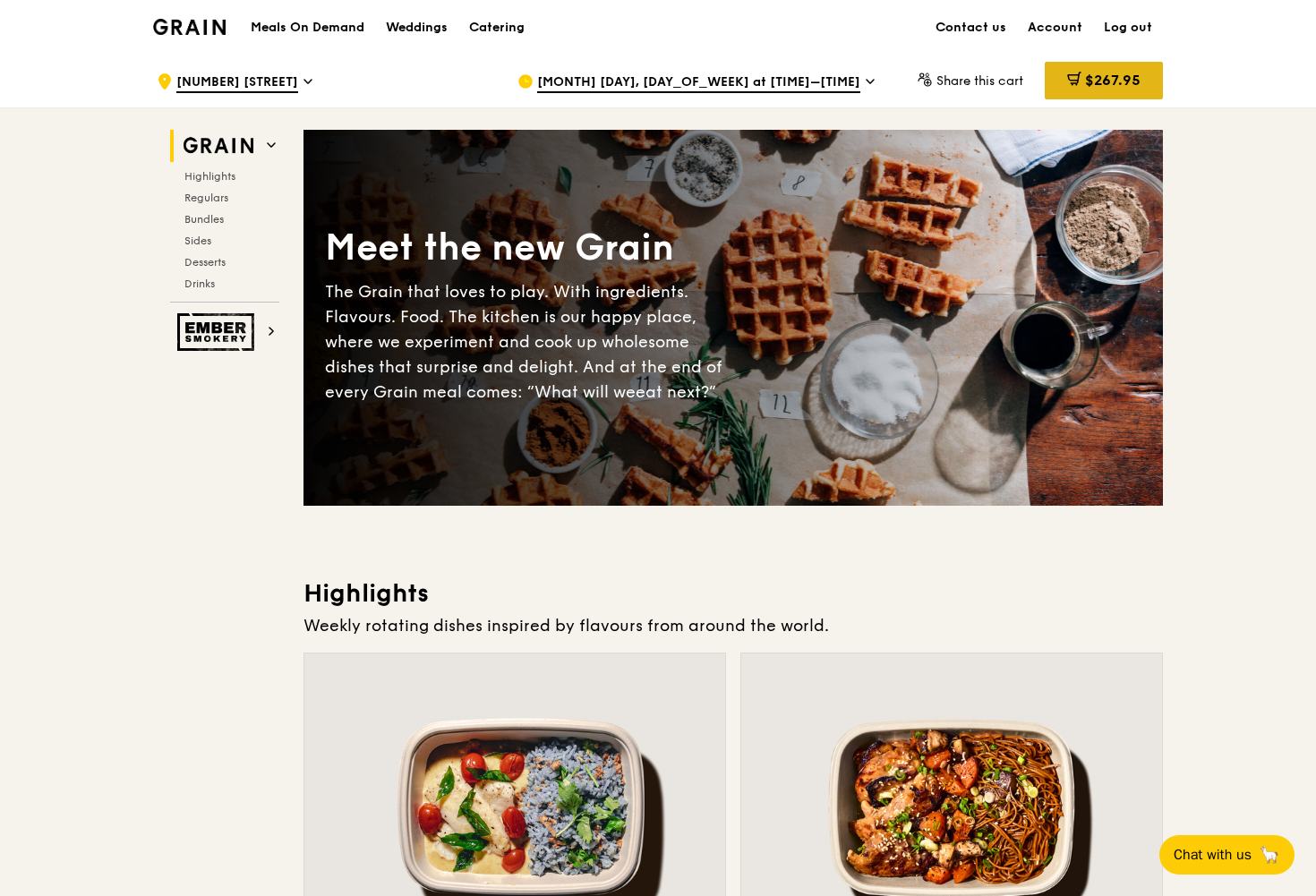 click on "$267.95" at bounding box center (1113, 80) 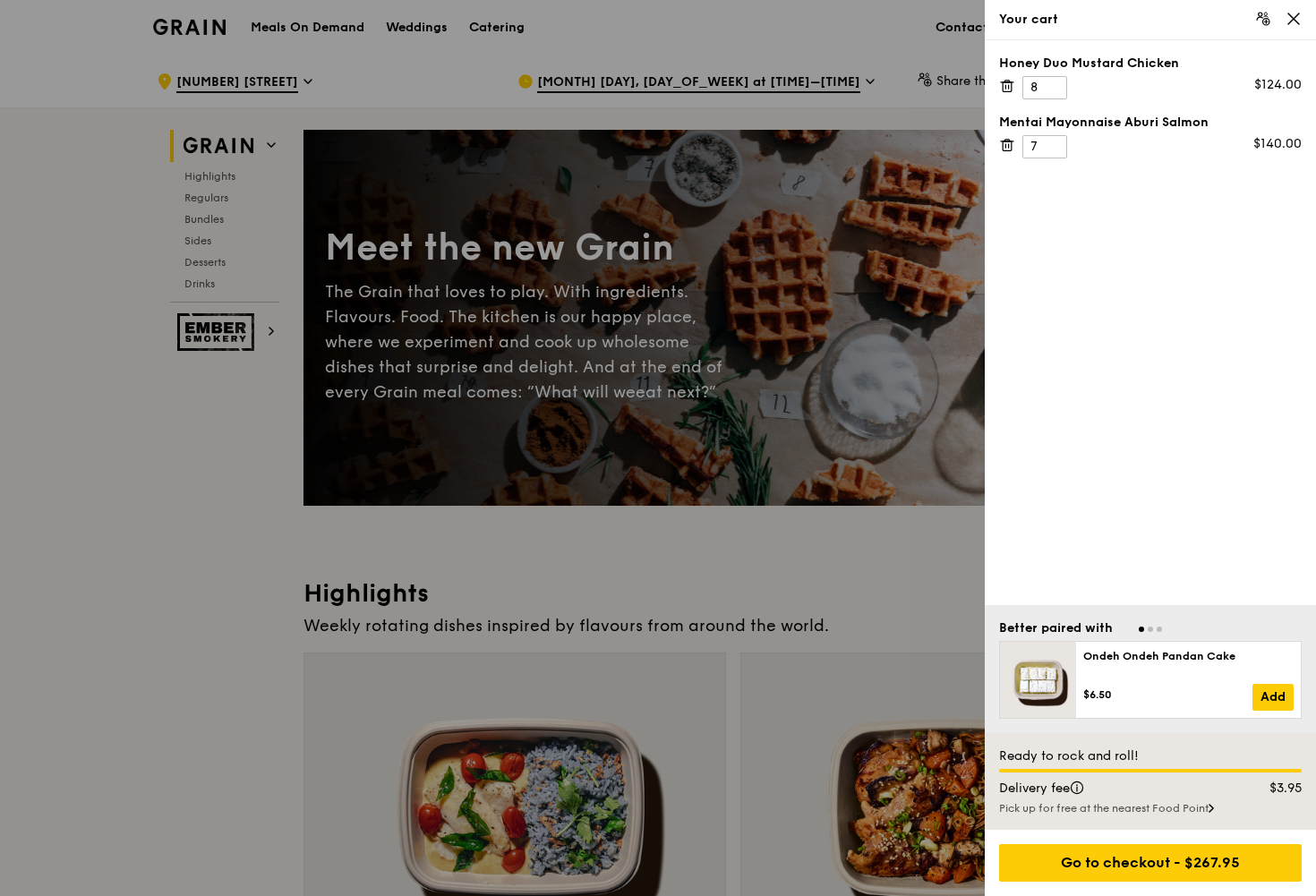 scroll, scrollTop: 90, scrollLeft: 0, axis: vertical 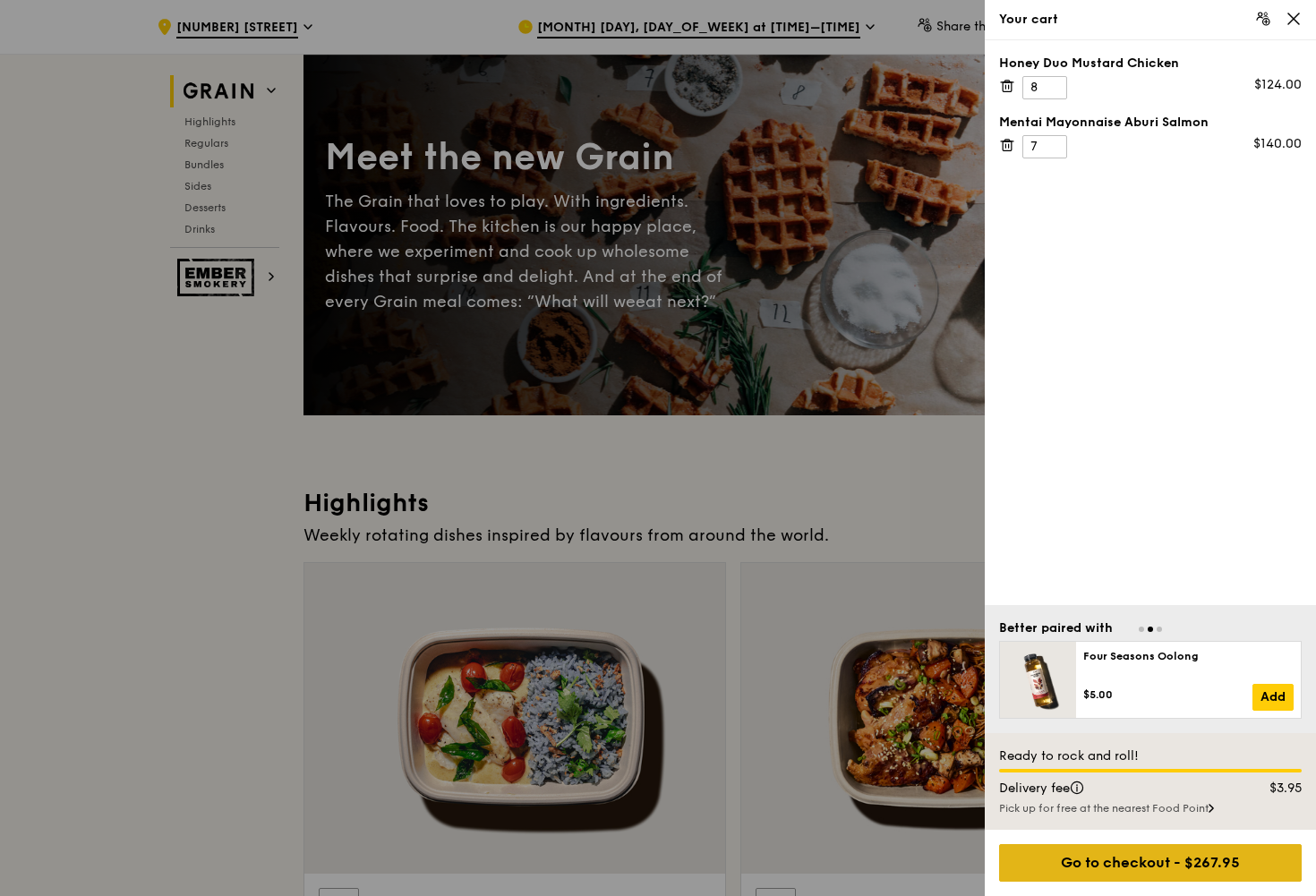 click on "Go to checkout - $267.95" at bounding box center (1150, 863) 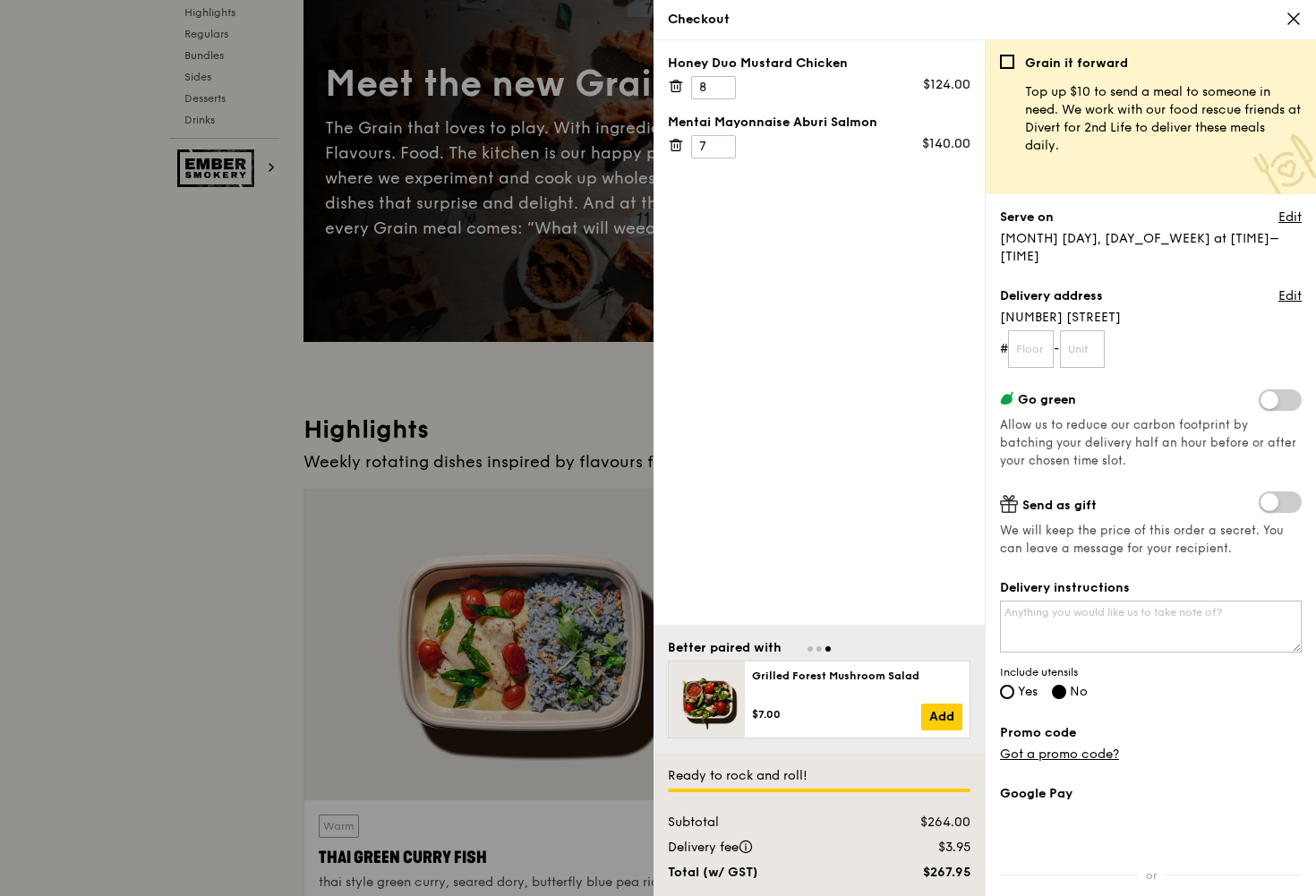 scroll, scrollTop: 0, scrollLeft: 0, axis: both 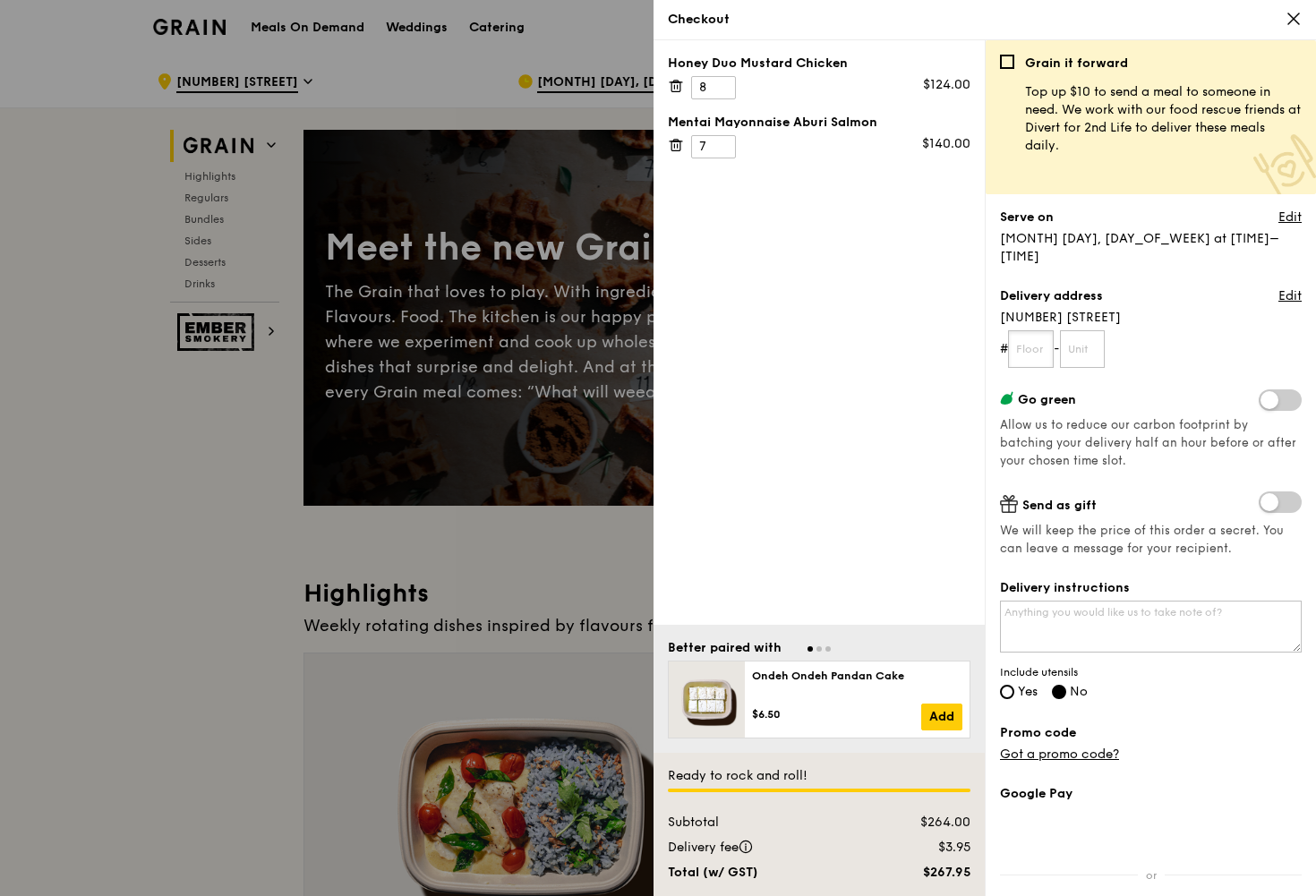 click at bounding box center [1030, 349] 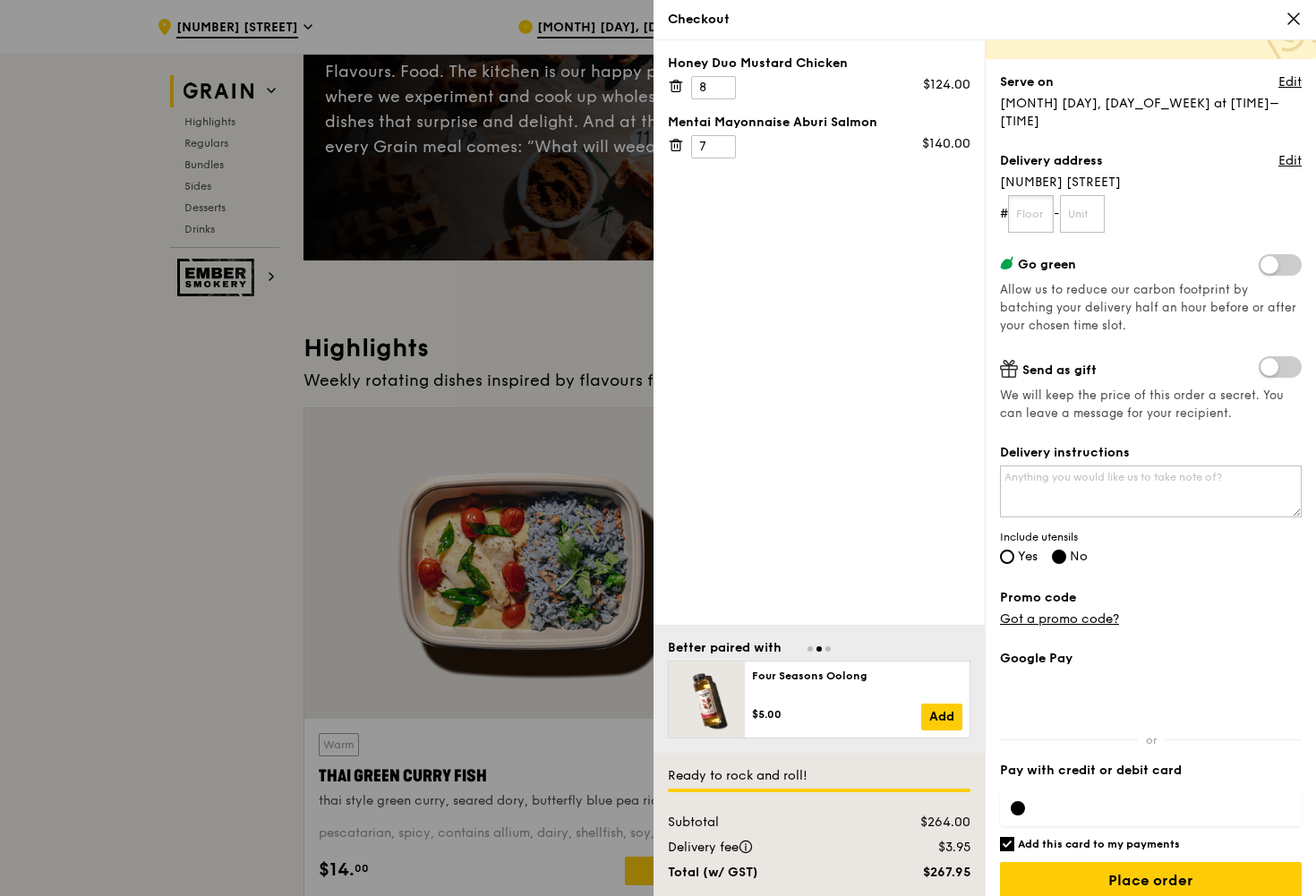 scroll, scrollTop: 269, scrollLeft: 0, axis: vertical 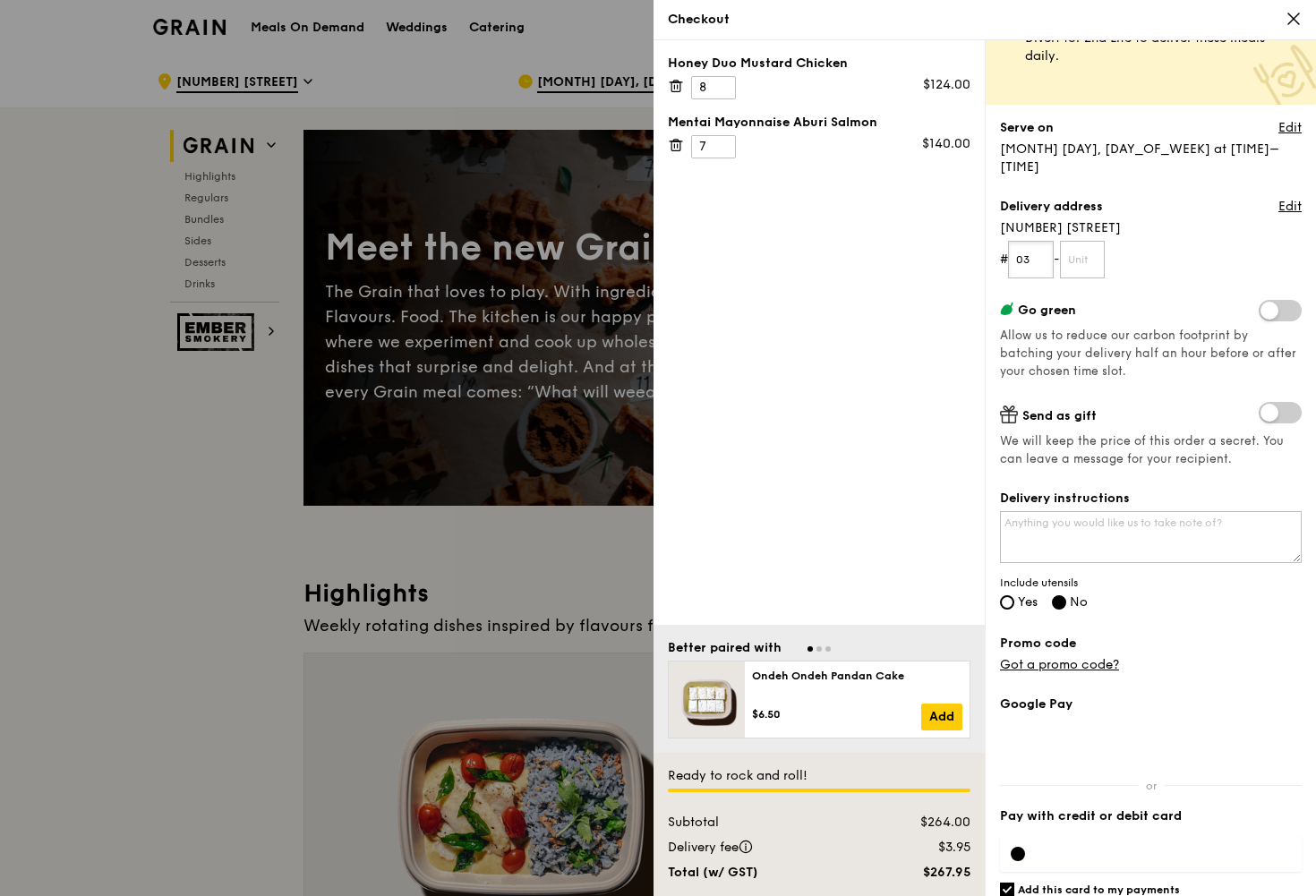 type on "03" 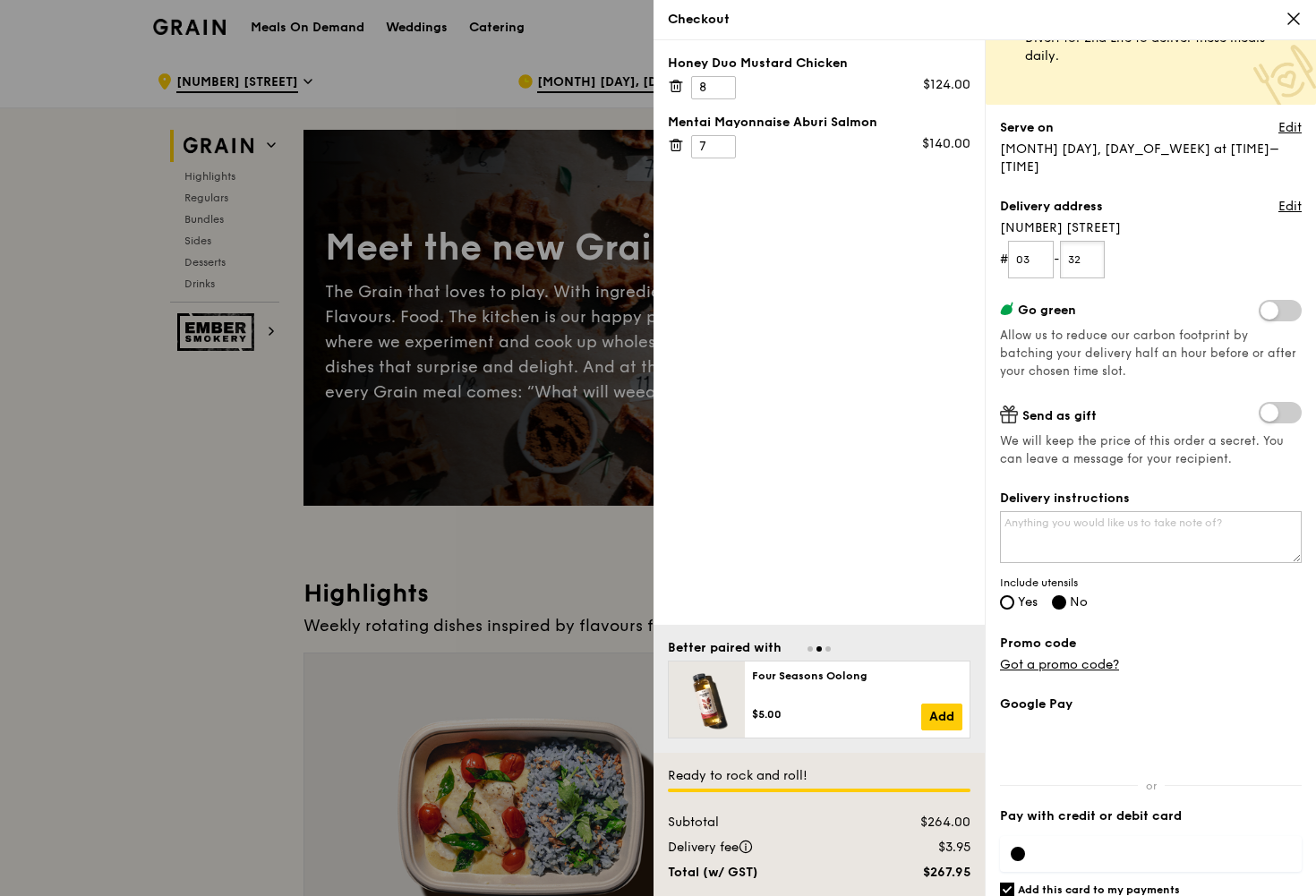 type on "32" 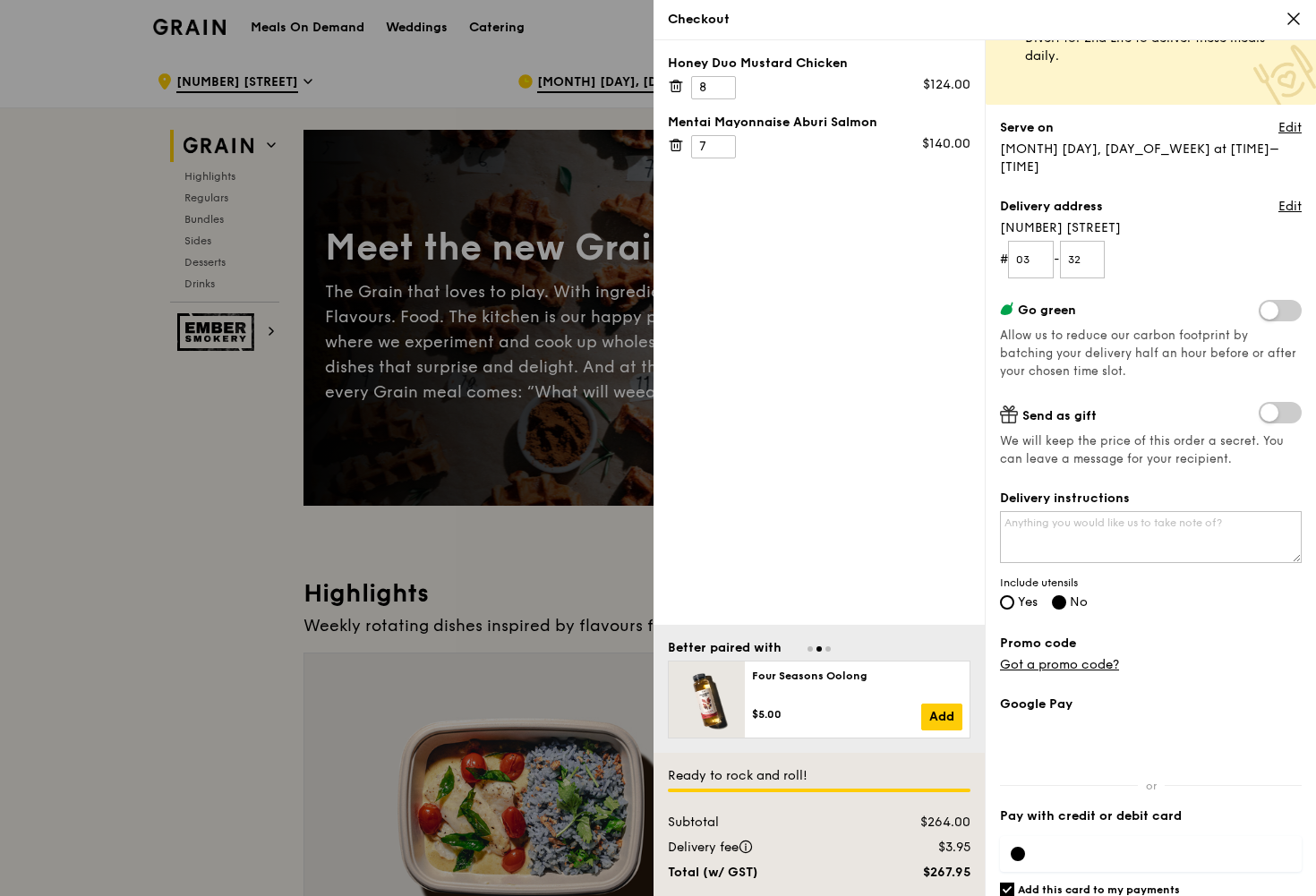click at bounding box center (1280, 311) 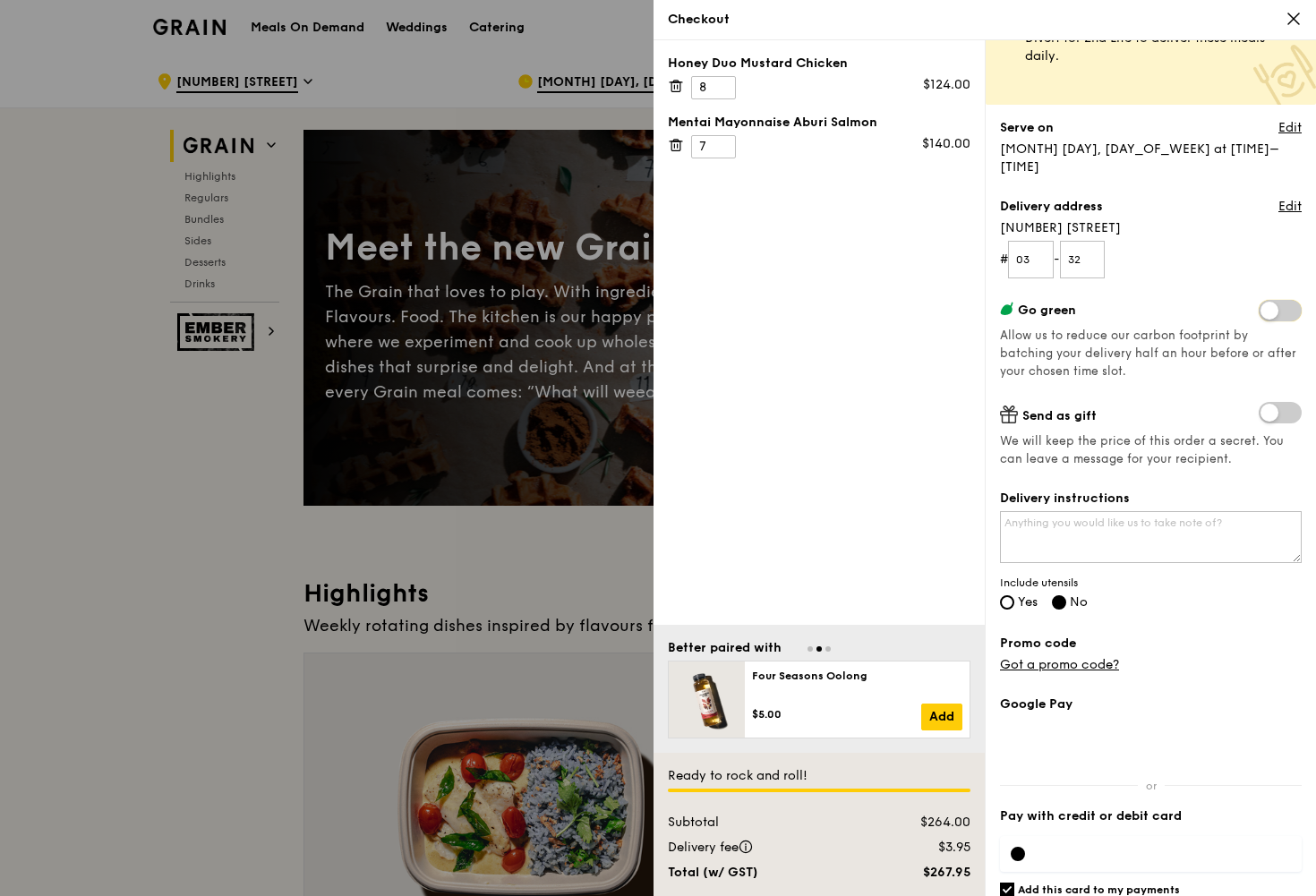 click at bounding box center [1262, 312] 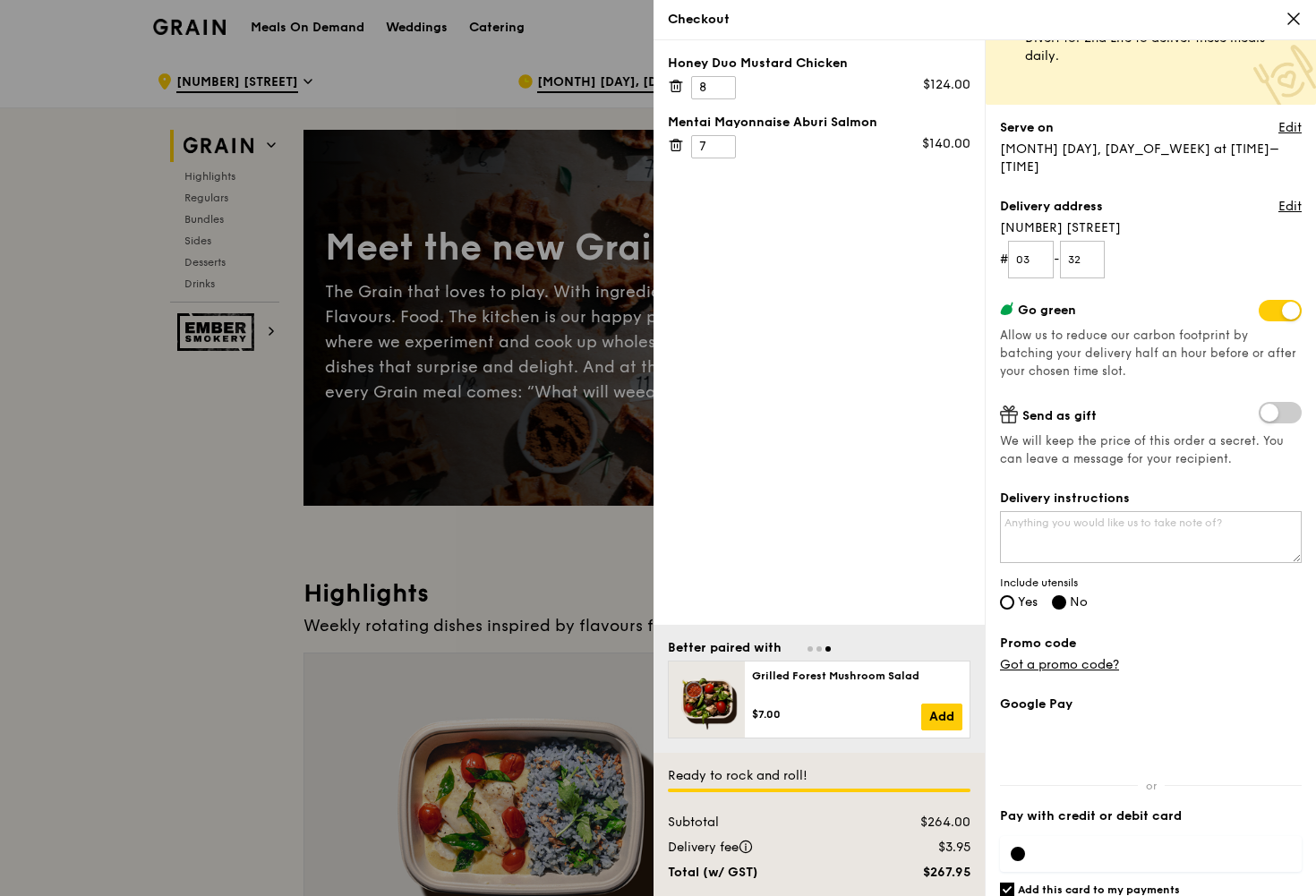 click at bounding box center [1280, 311] 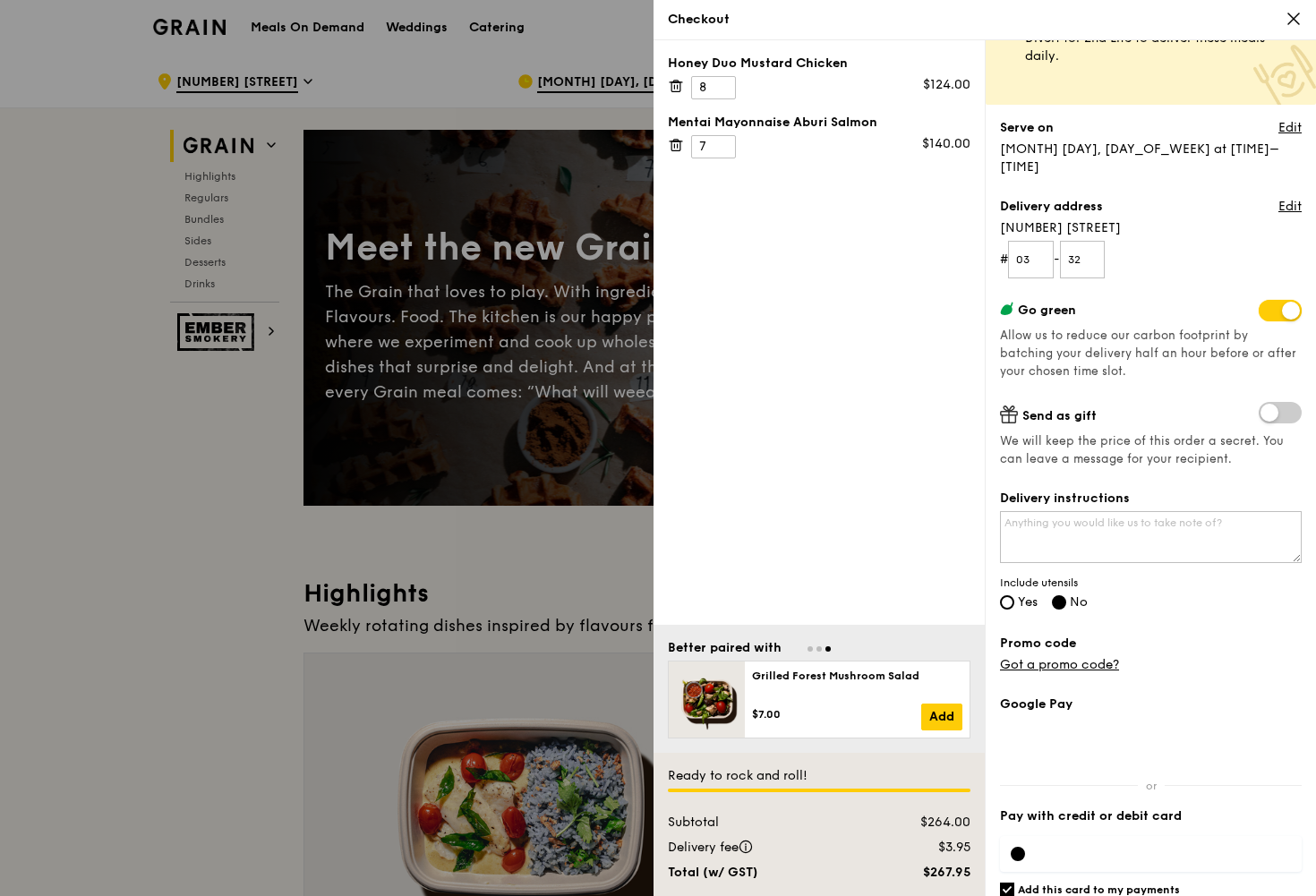 click at bounding box center [1262, 312] 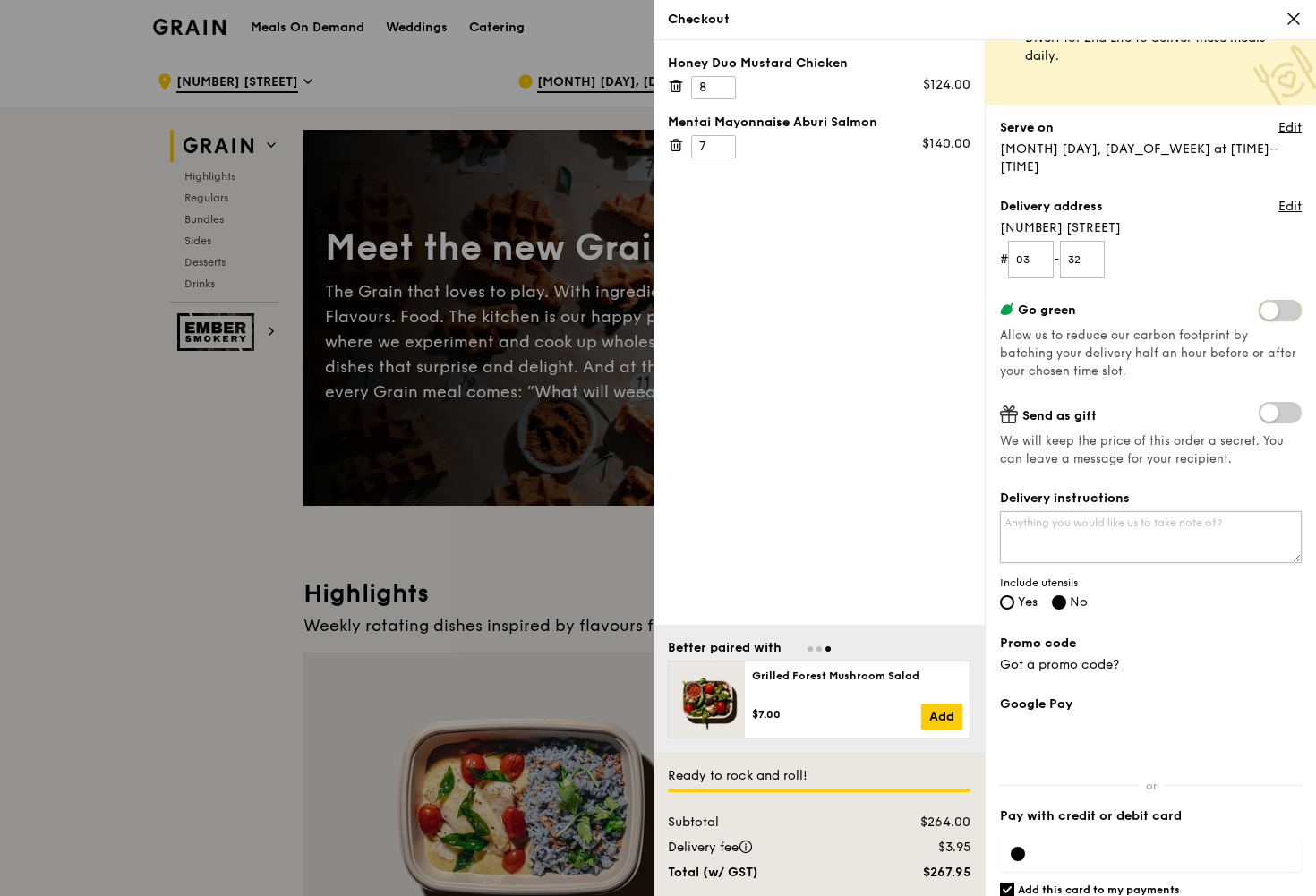 scroll, scrollTop: 135, scrollLeft: 0, axis: vertical 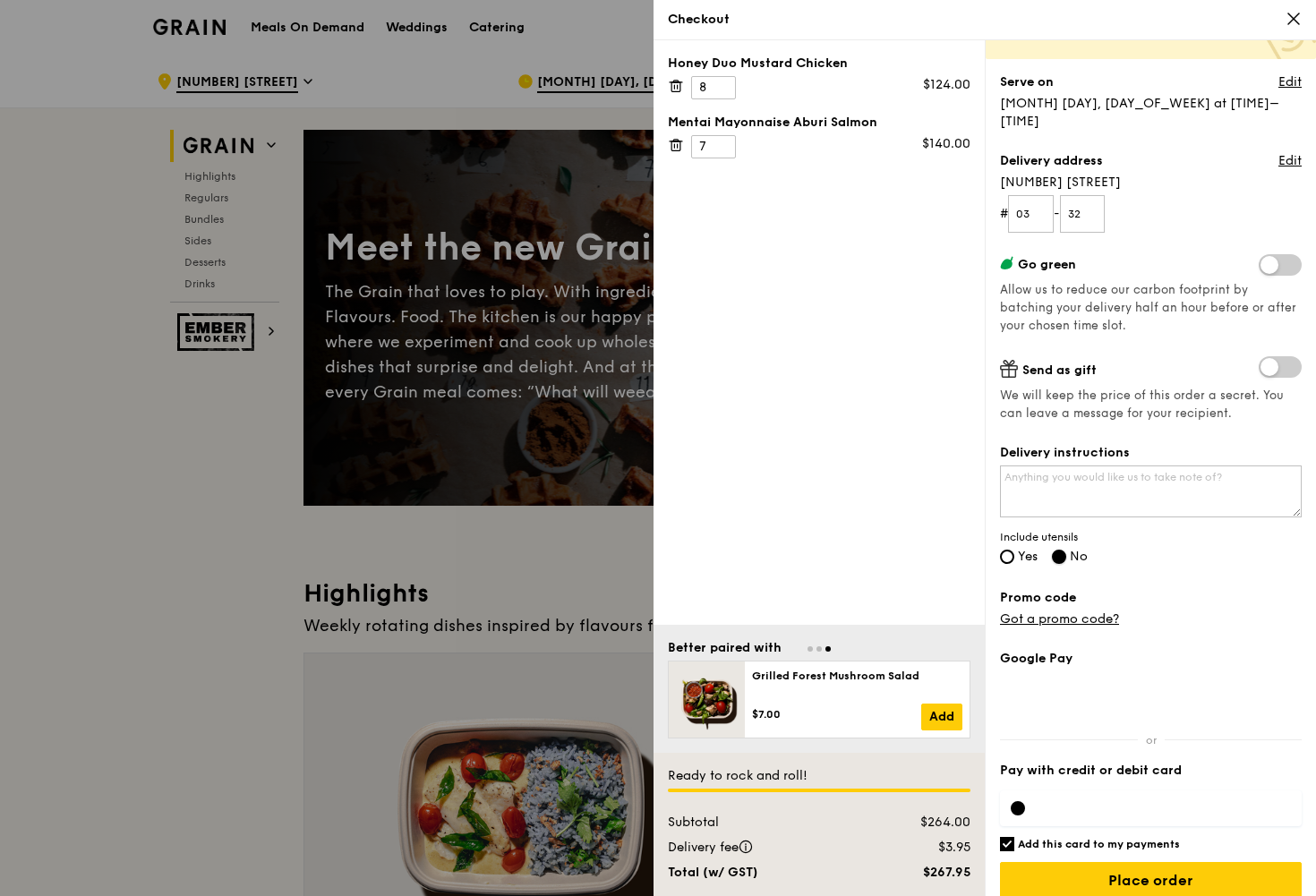click on "No" at bounding box center (1059, 557) 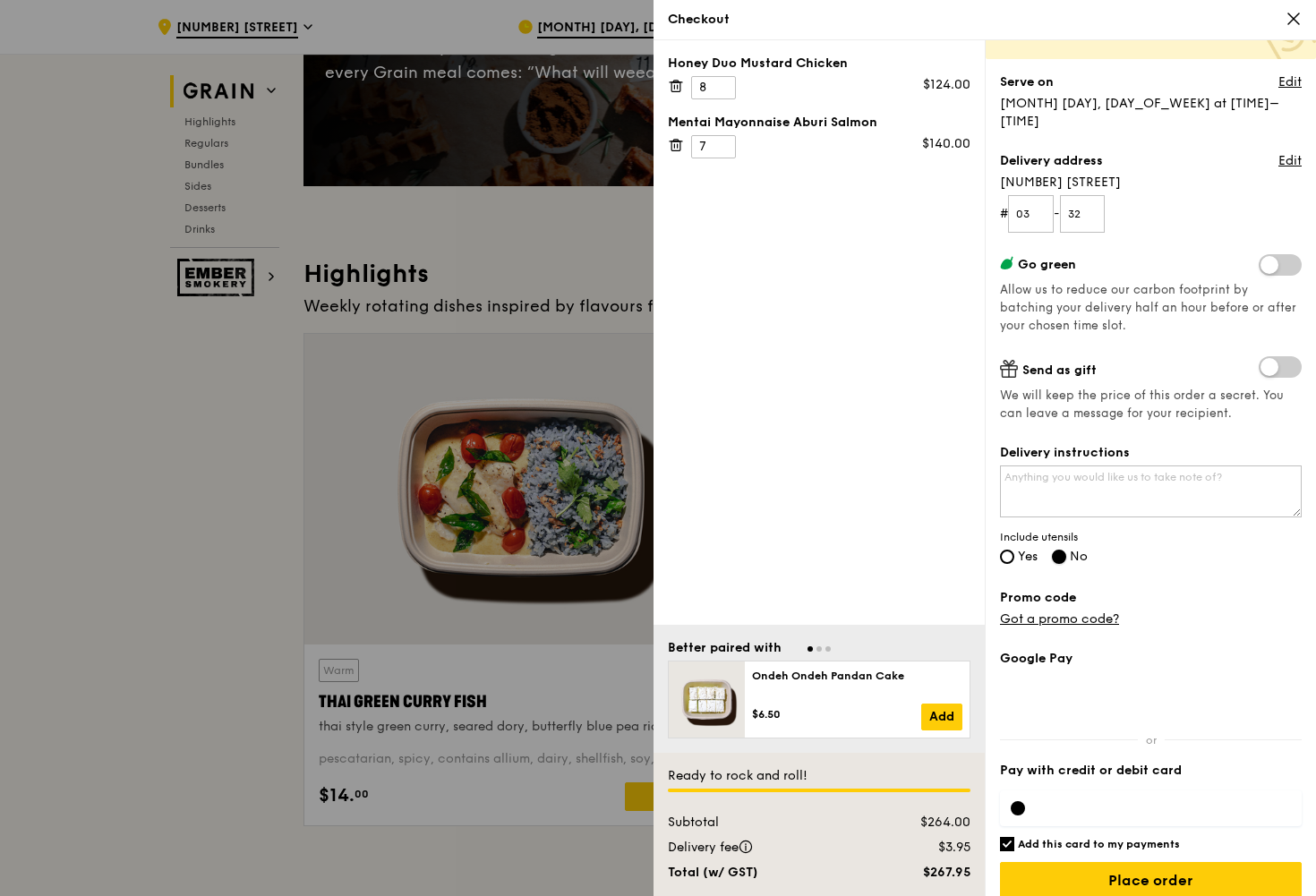 scroll, scrollTop: 358, scrollLeft: 0, axis: vertical 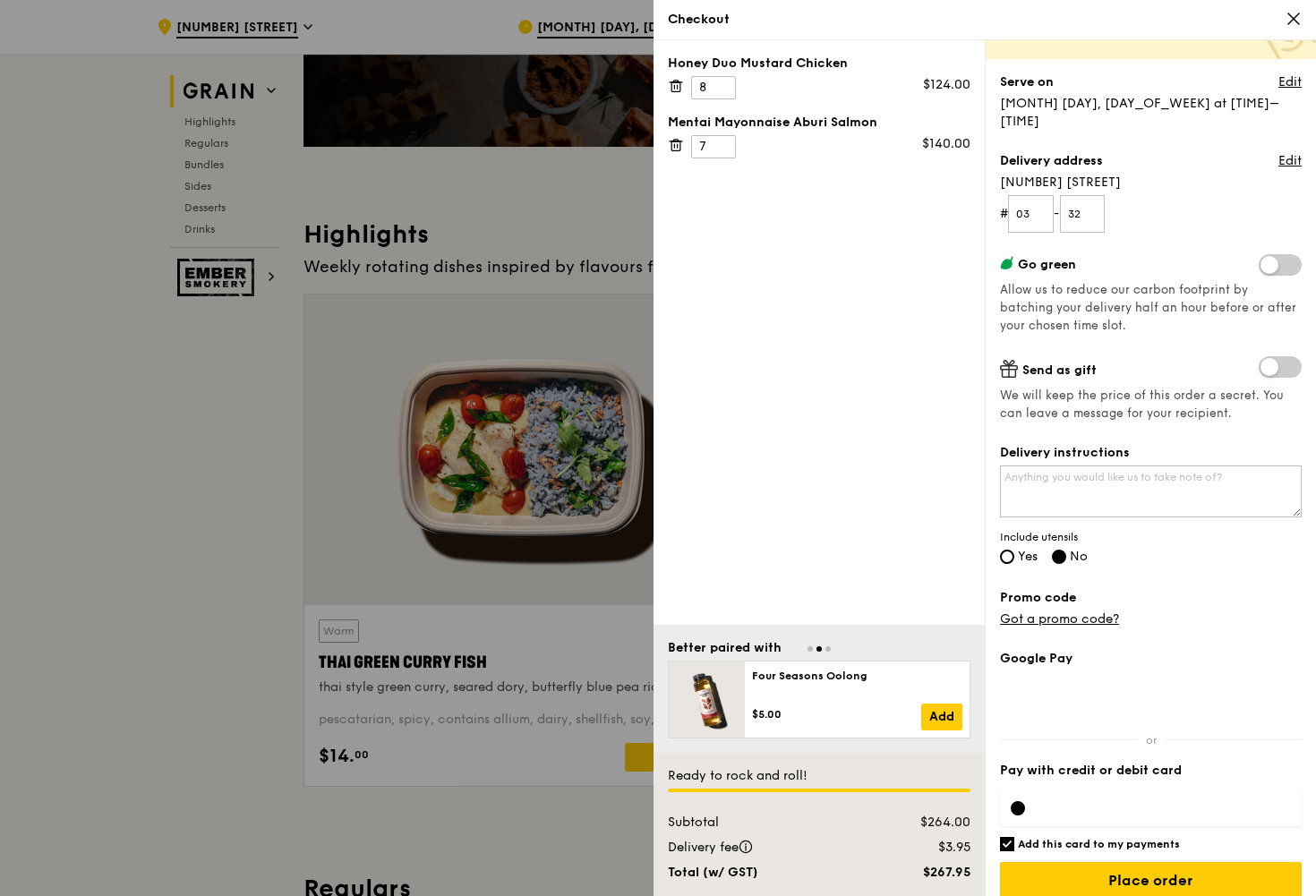 click on "$267.95" at bounding box center [927, 873] 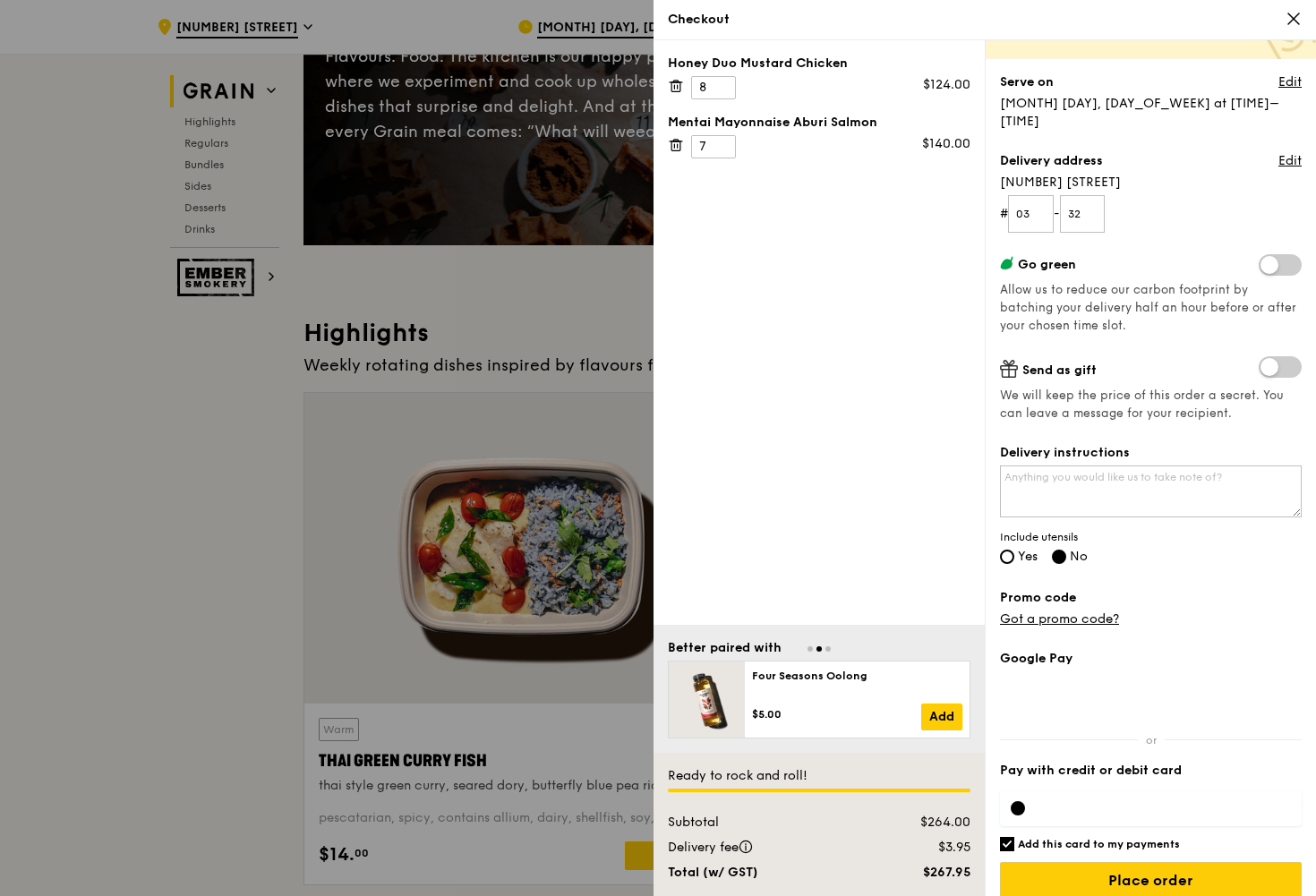 scroll, scrollTop: 269, scrollLeft: 0, axis: vertical 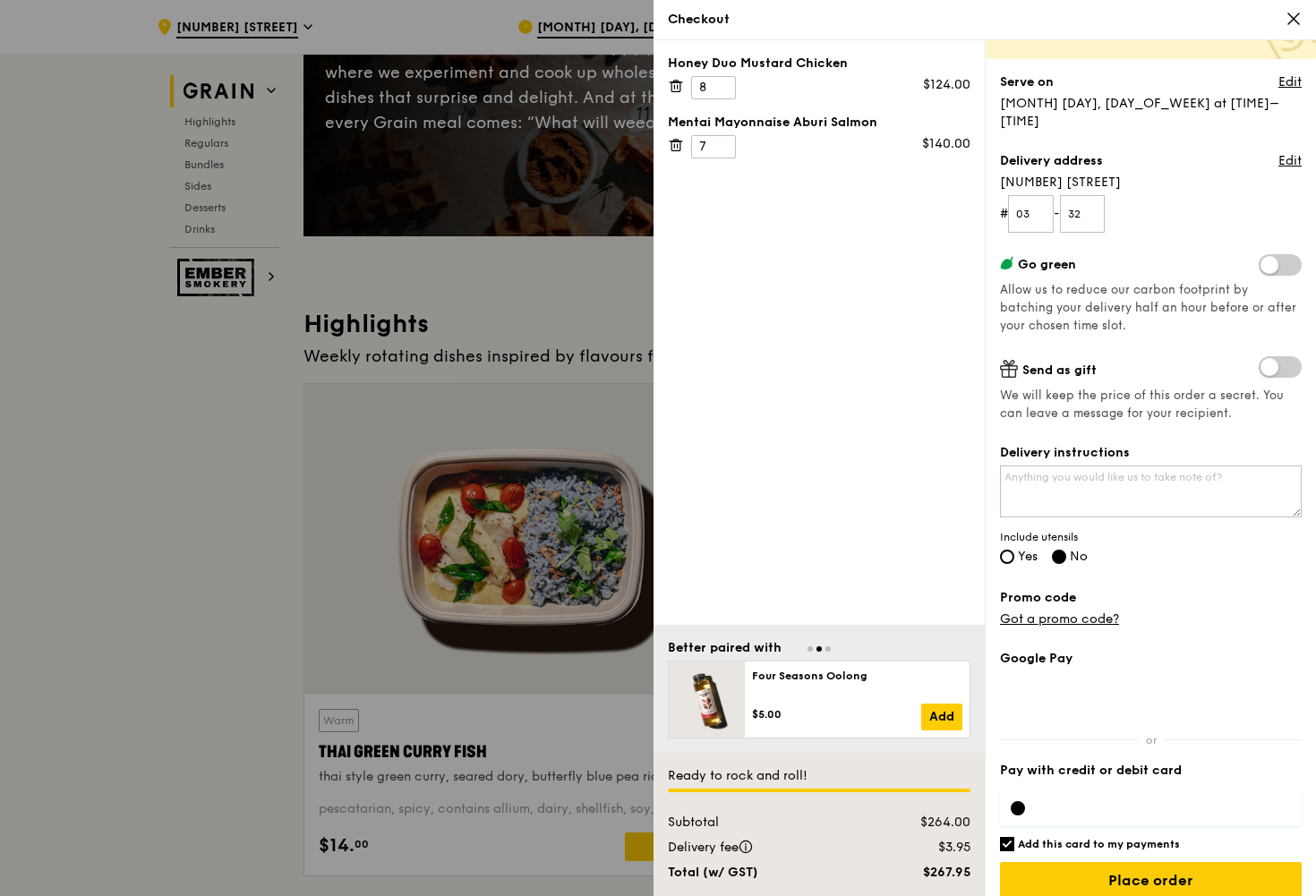 click on "Subtotal
$264.00
Delivery fee
$3.95
Total (w/ GST)
$267.95" at bounding box center [819, 848] 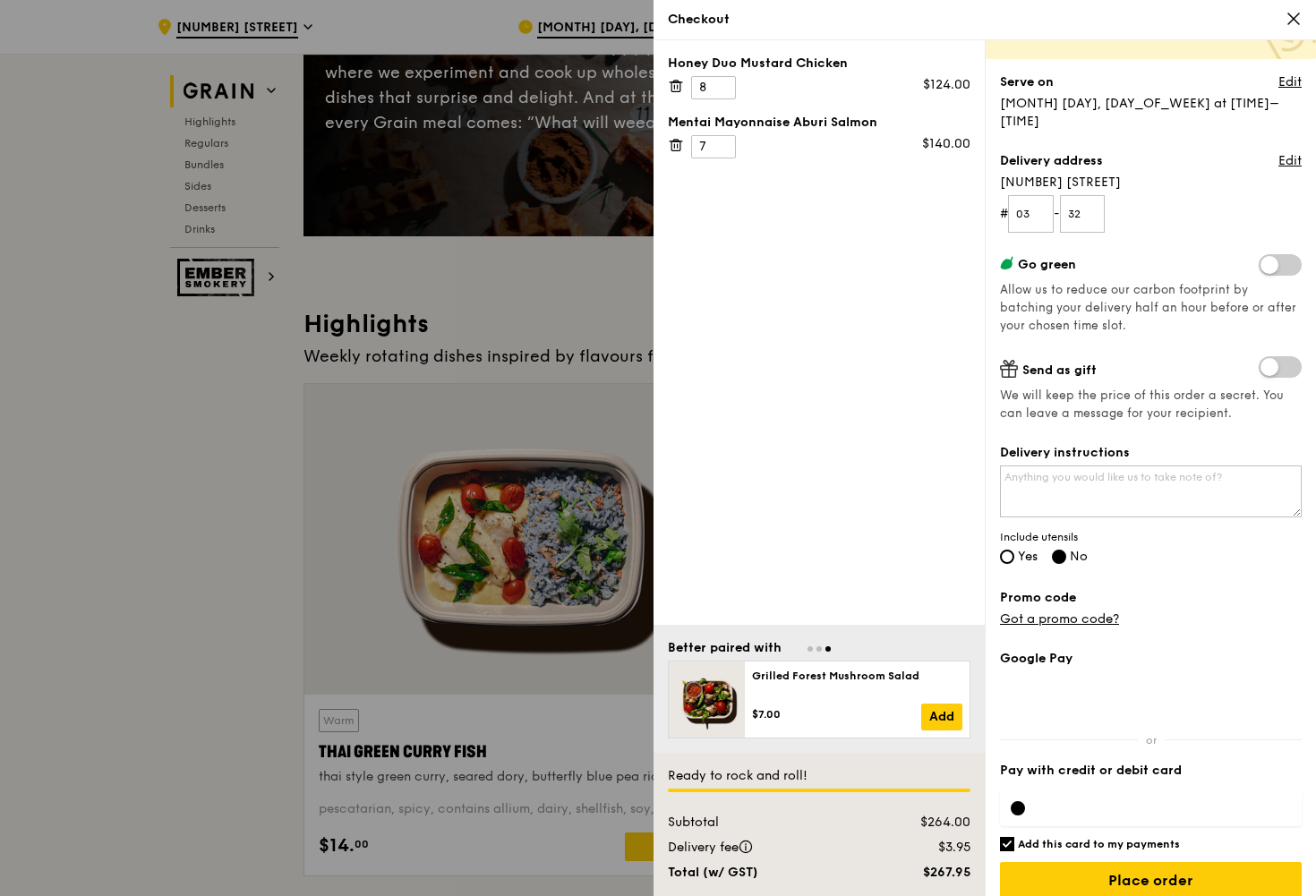click on "$3.95" at bounding box center [927, 848] 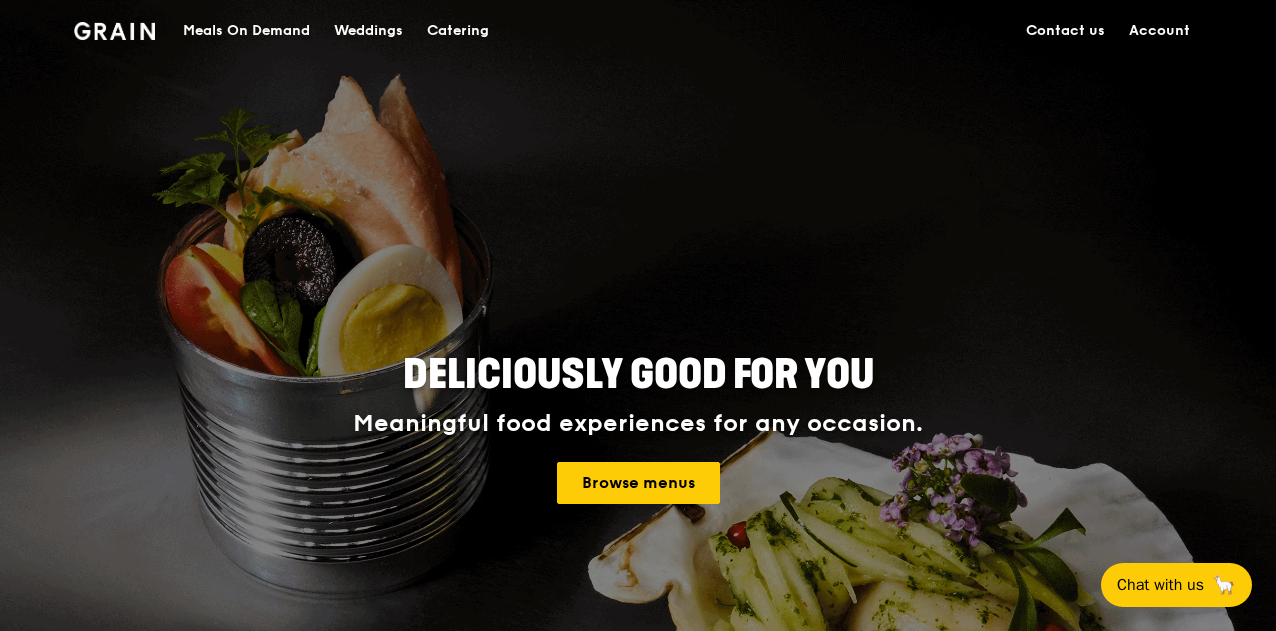 scroll, scrollTop: 0, scrollLeft: 0, axis: both 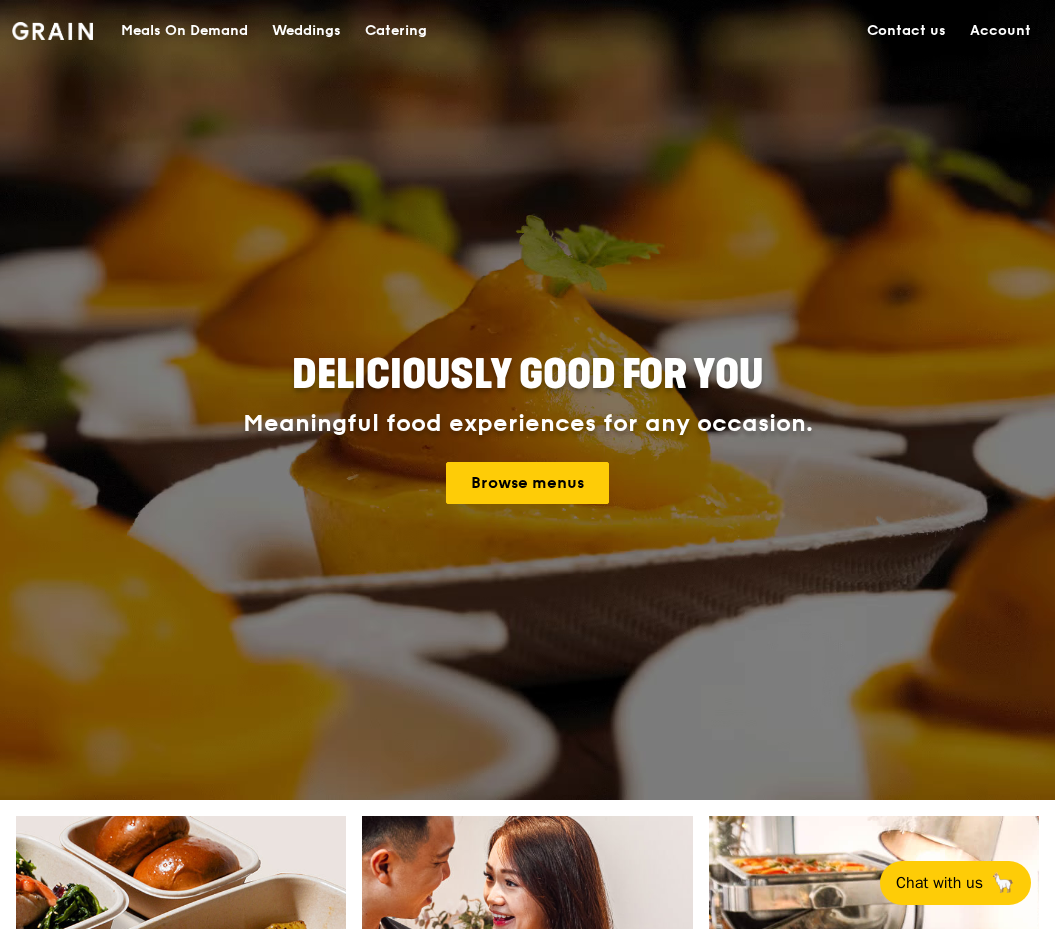click on "Meals On Demand" at bounding box center [184, 31] 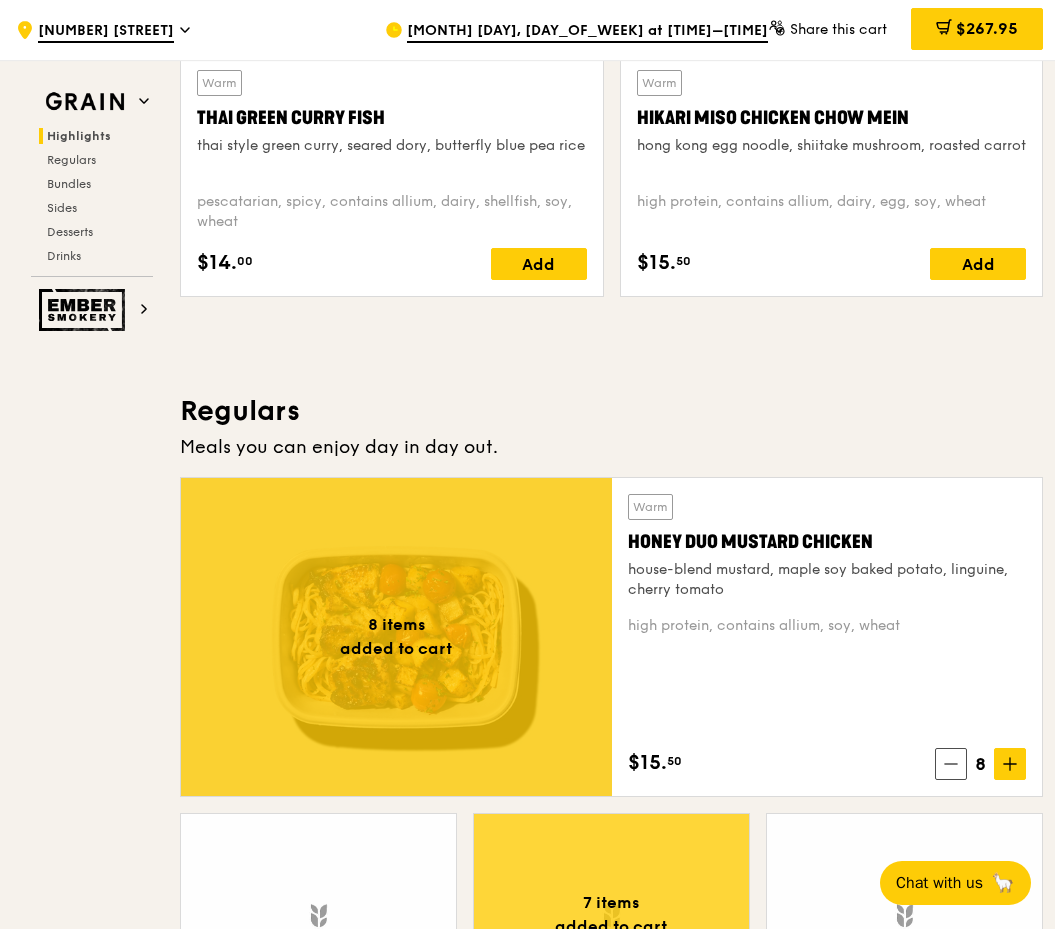 scroll, scrollTop: 1000, scrollLeft: 0, axis: vertical 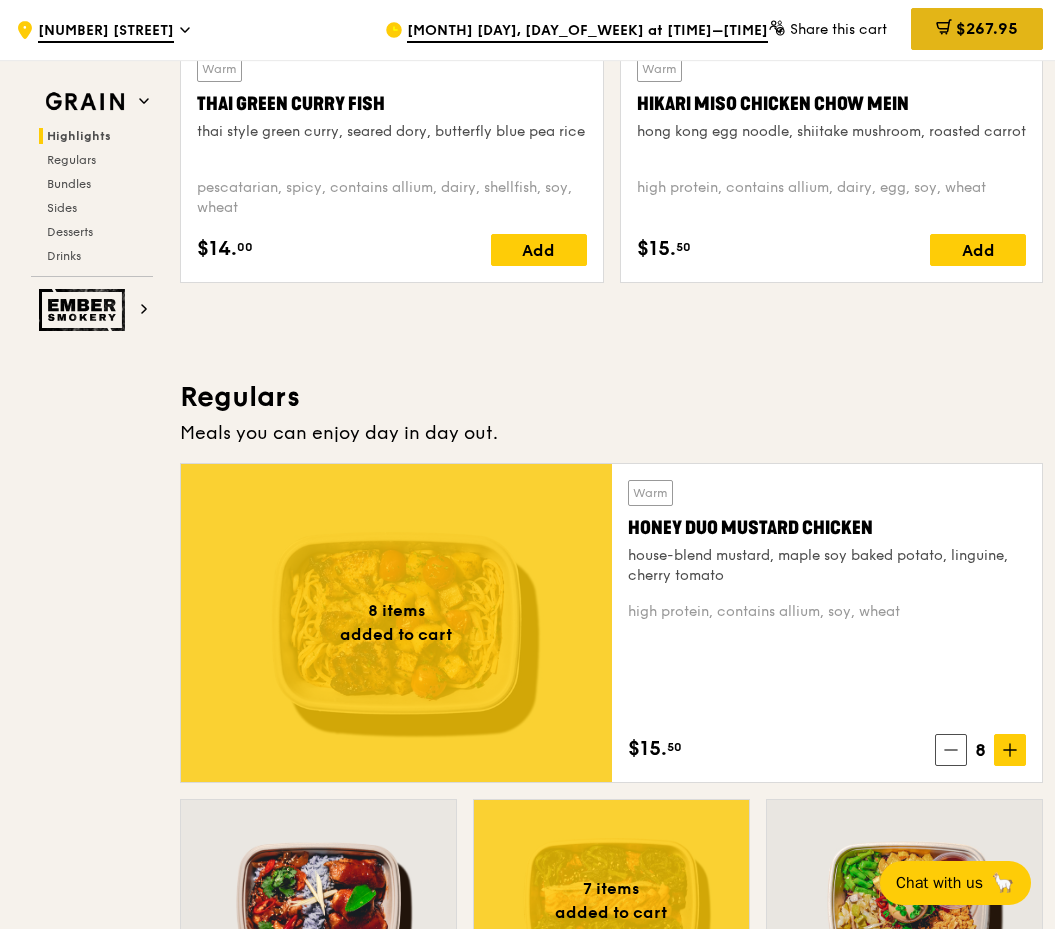 click on "$267.95" at bounding box center [987, 28] 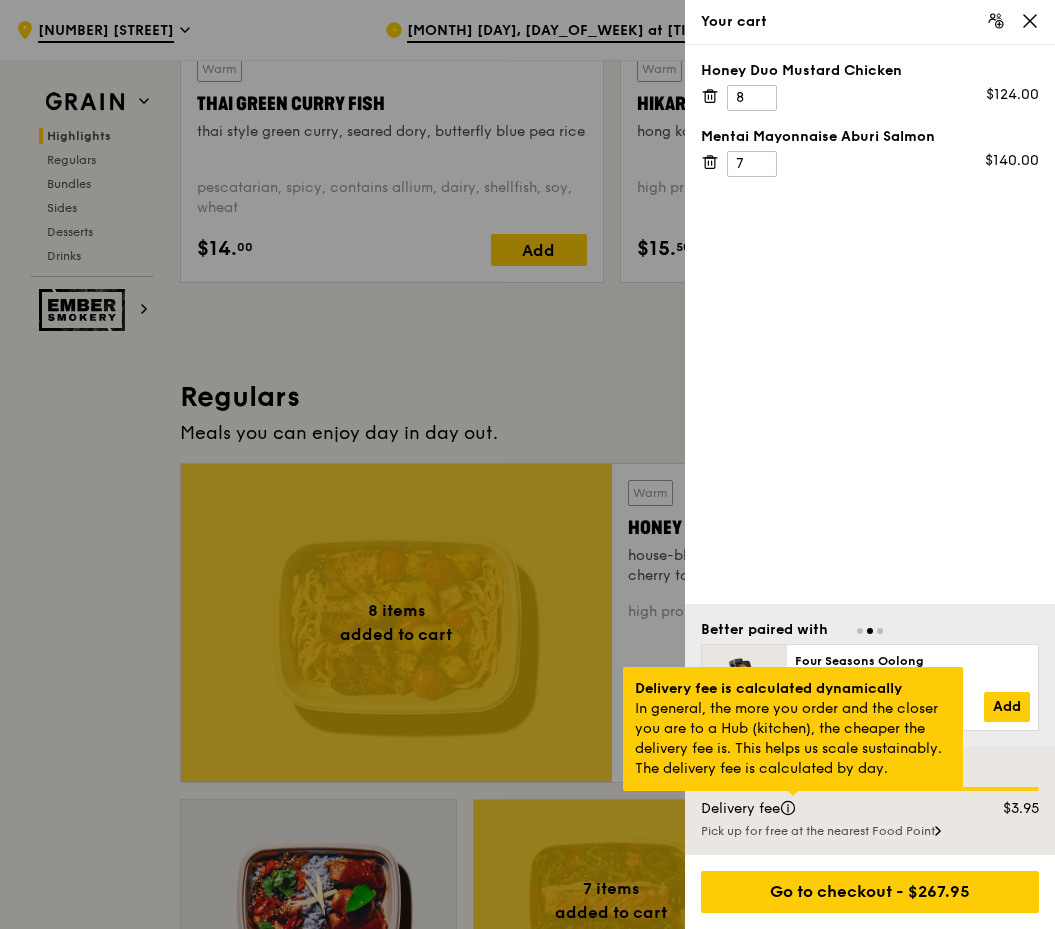 click at bounding box center [793, 793] 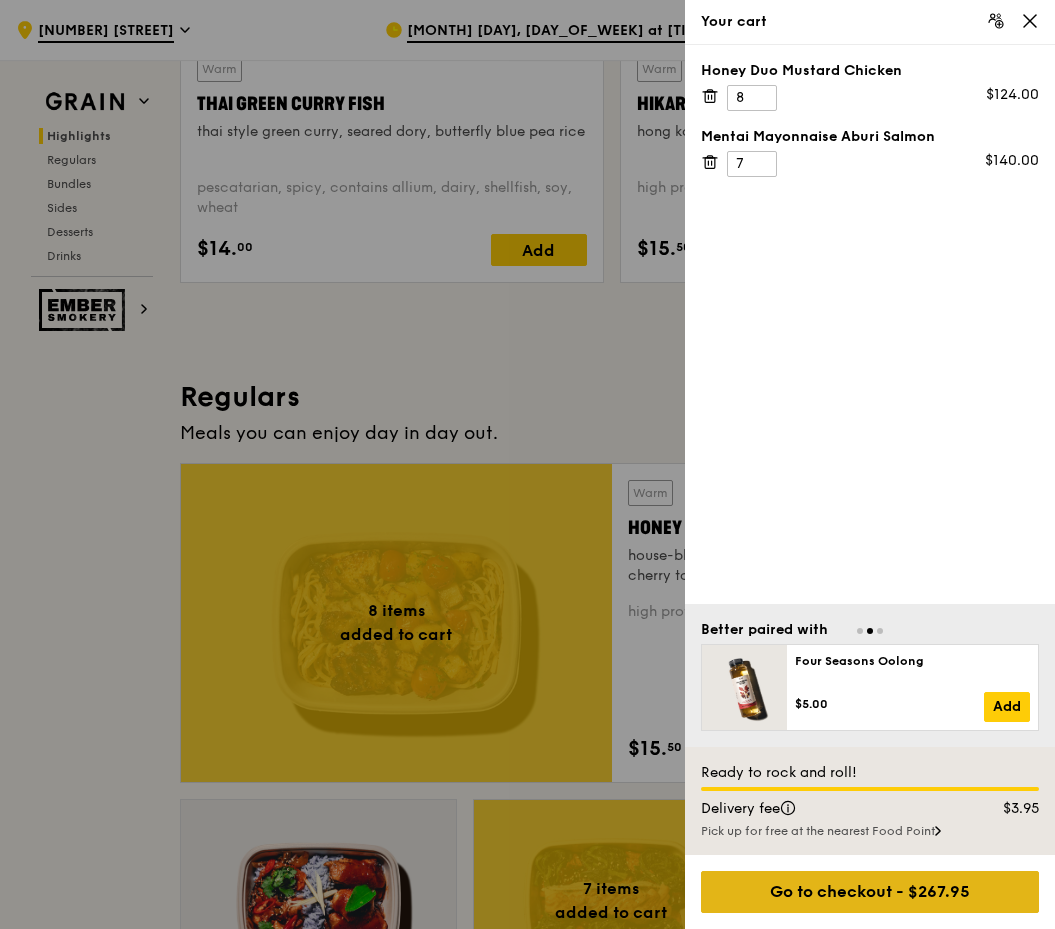 click on "Go to checkout - $267.95" at bounding box center [870, 892] 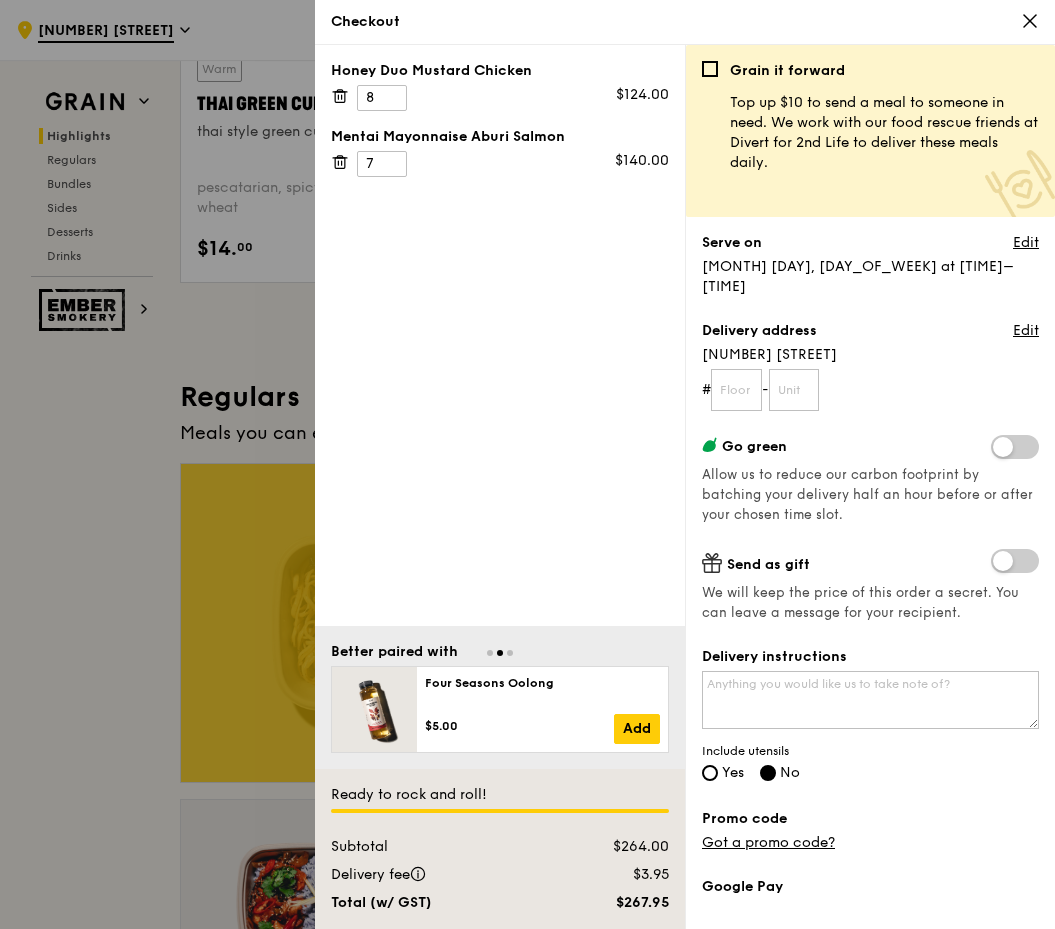 click at bounding box center (527, 464) 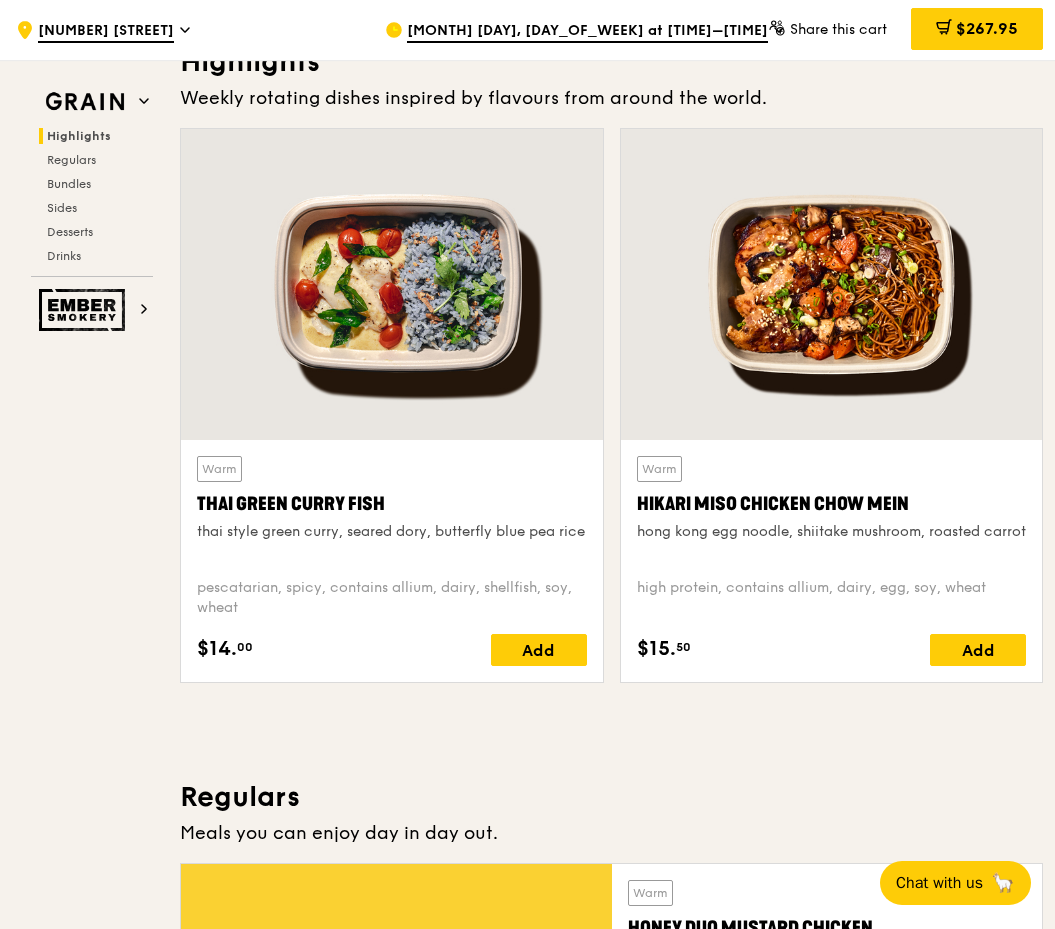 scroll, scrollTop: 1200, scrollLeft: 0, axis: vertical 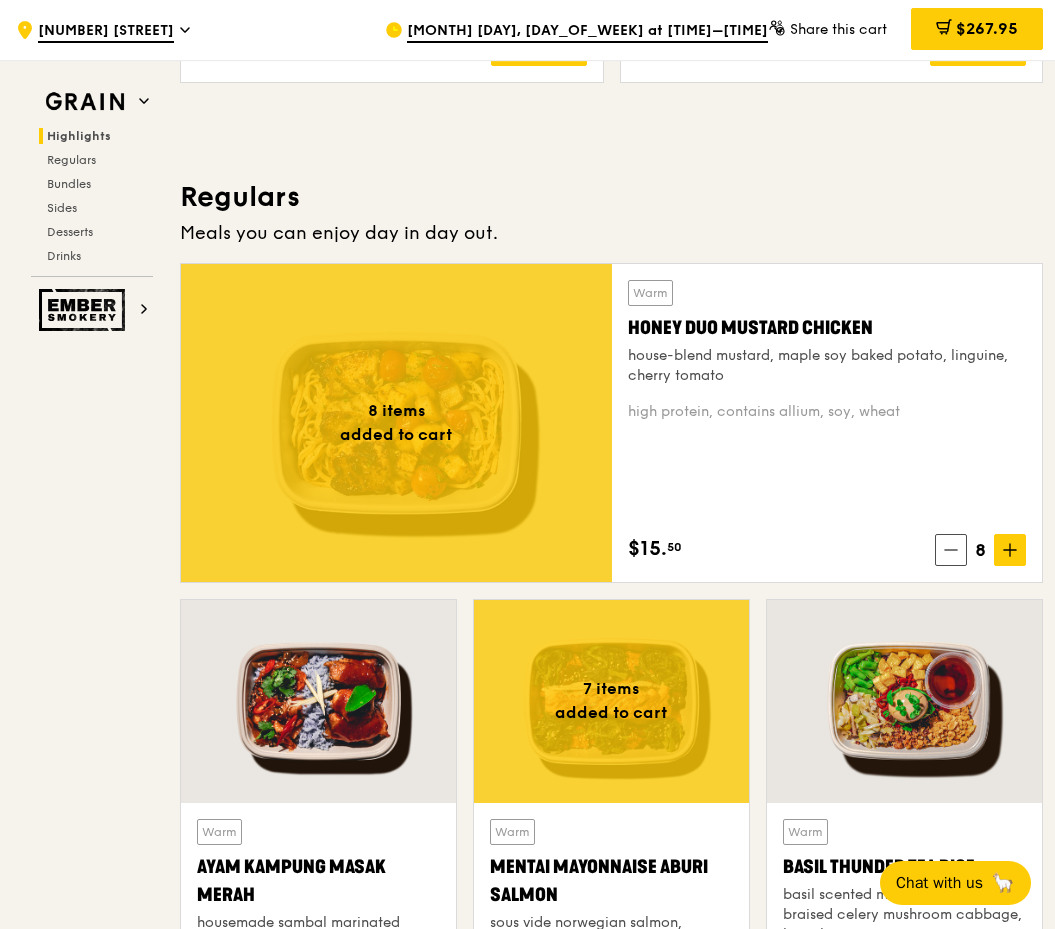 click at bounding box center [396, 423] 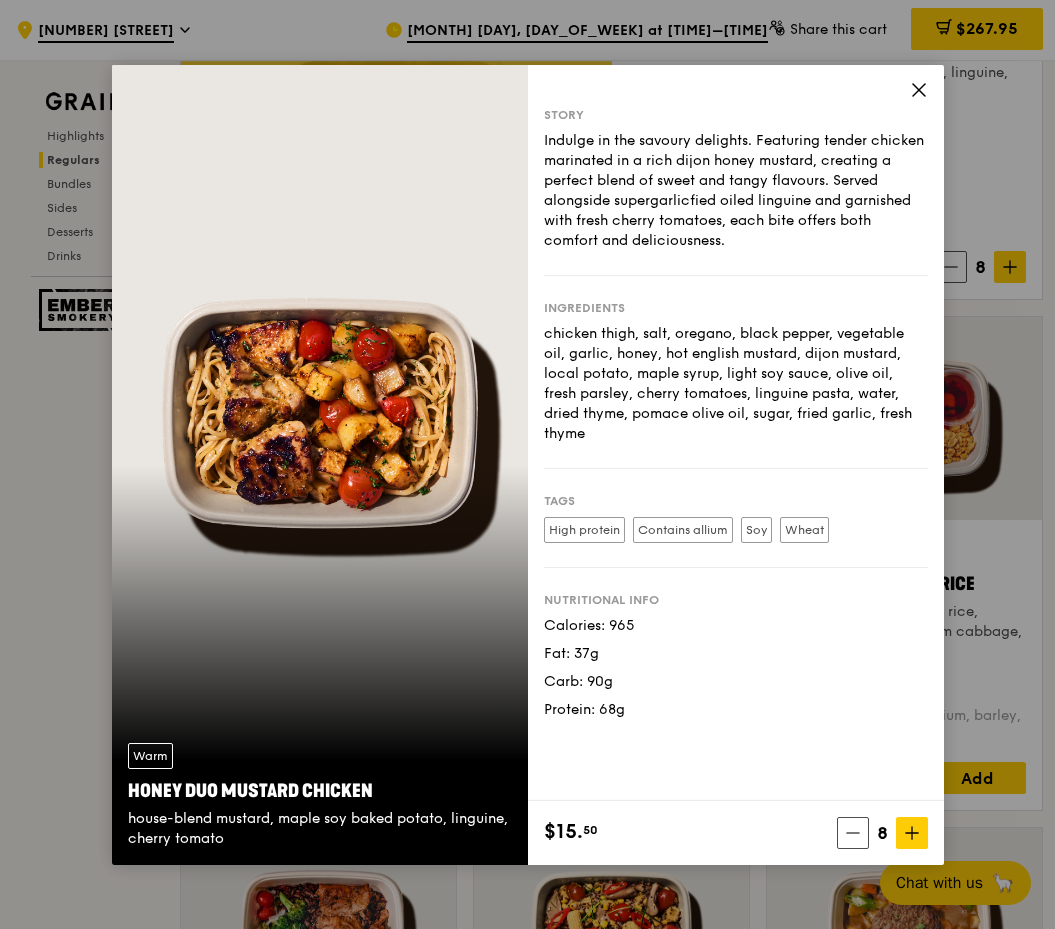 scroll, scrollTop: 1300, scrollLeft: 0, axis: vertical 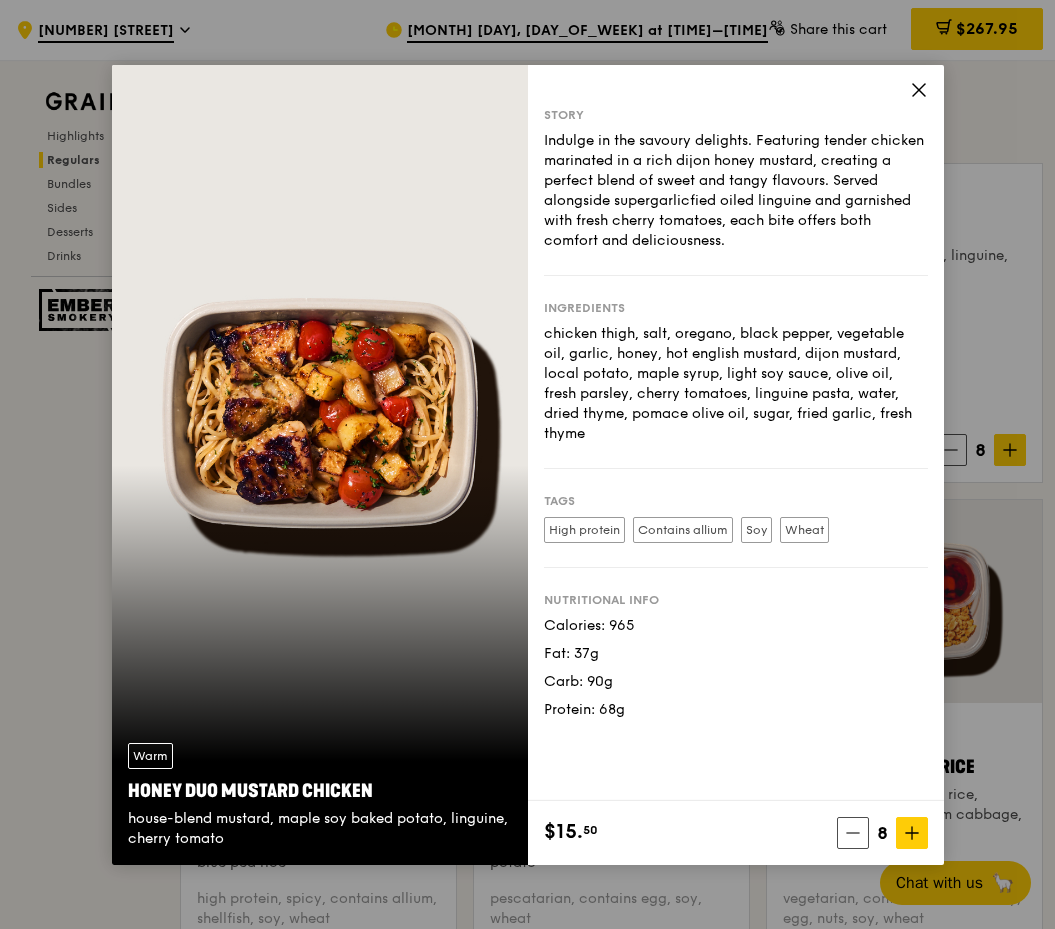 click 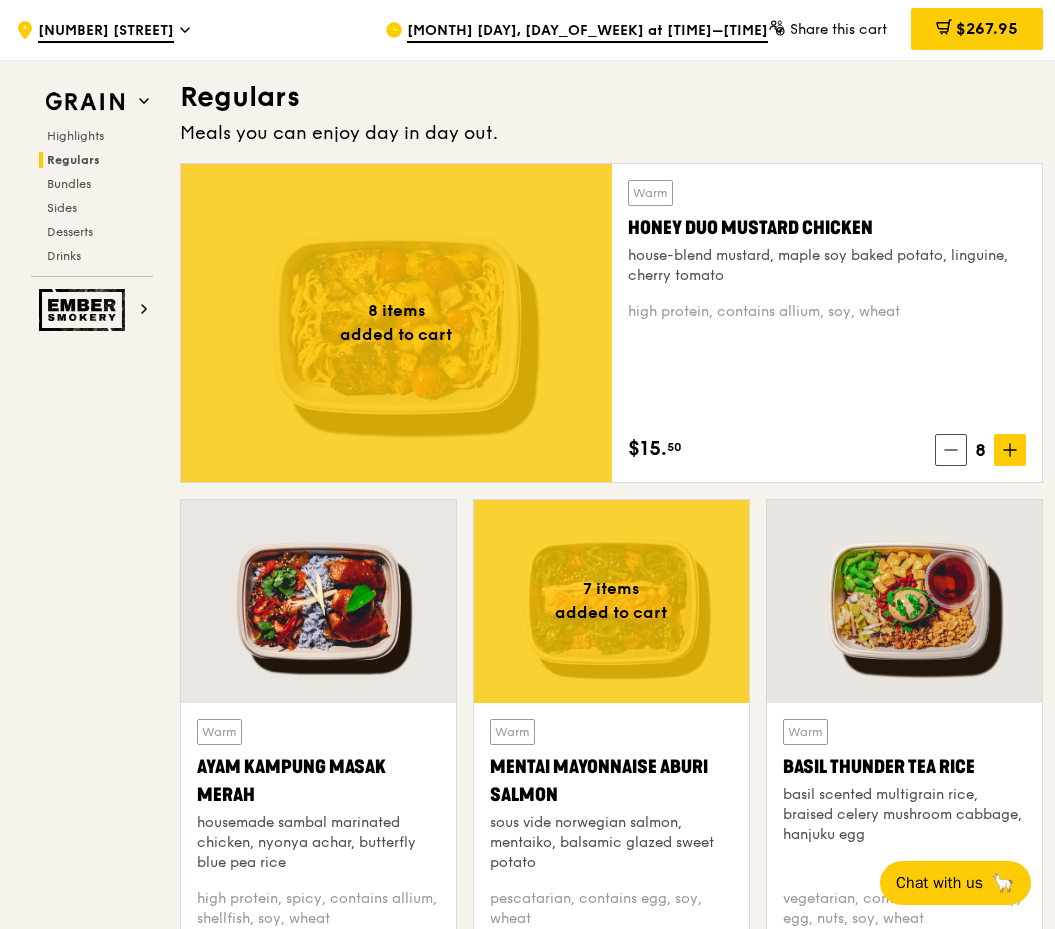 click on "Regulars" at bounding box center (611, 97) 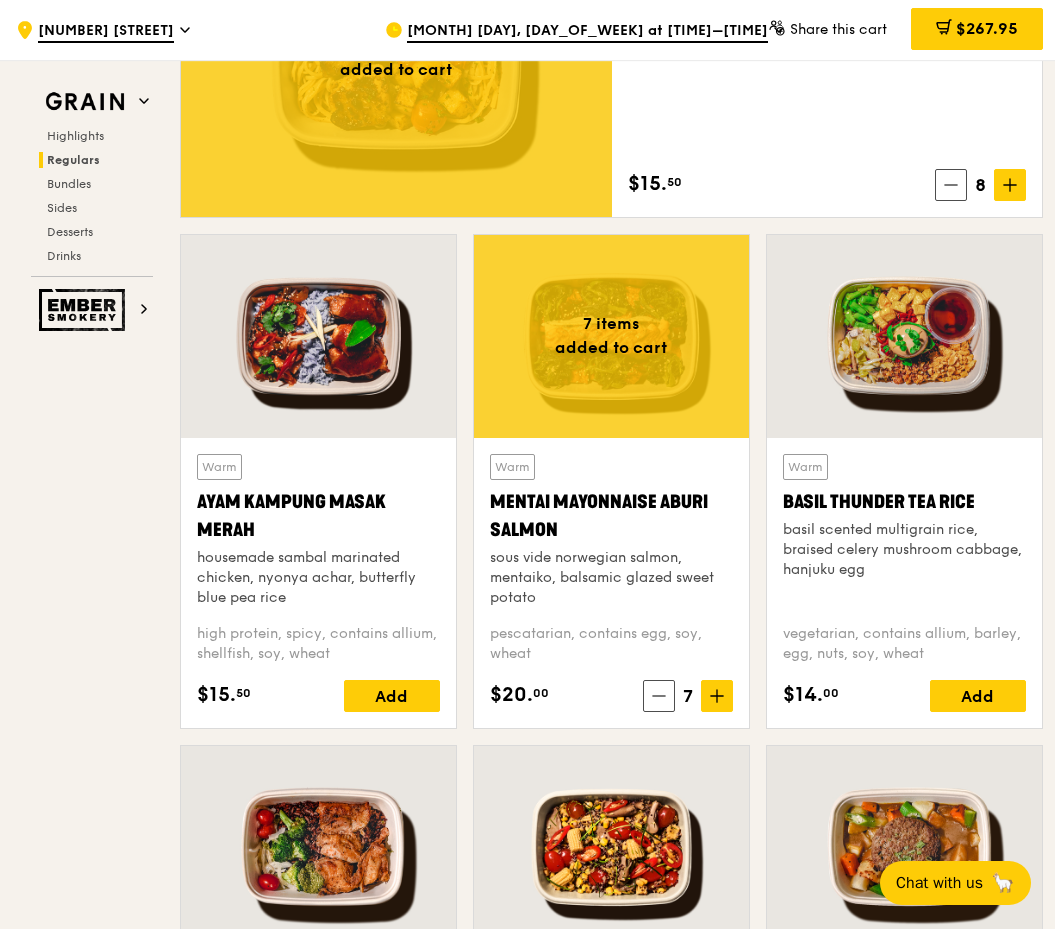 scroll, scrollTop: 1600, scrollLeft: 0, axis: vertical 